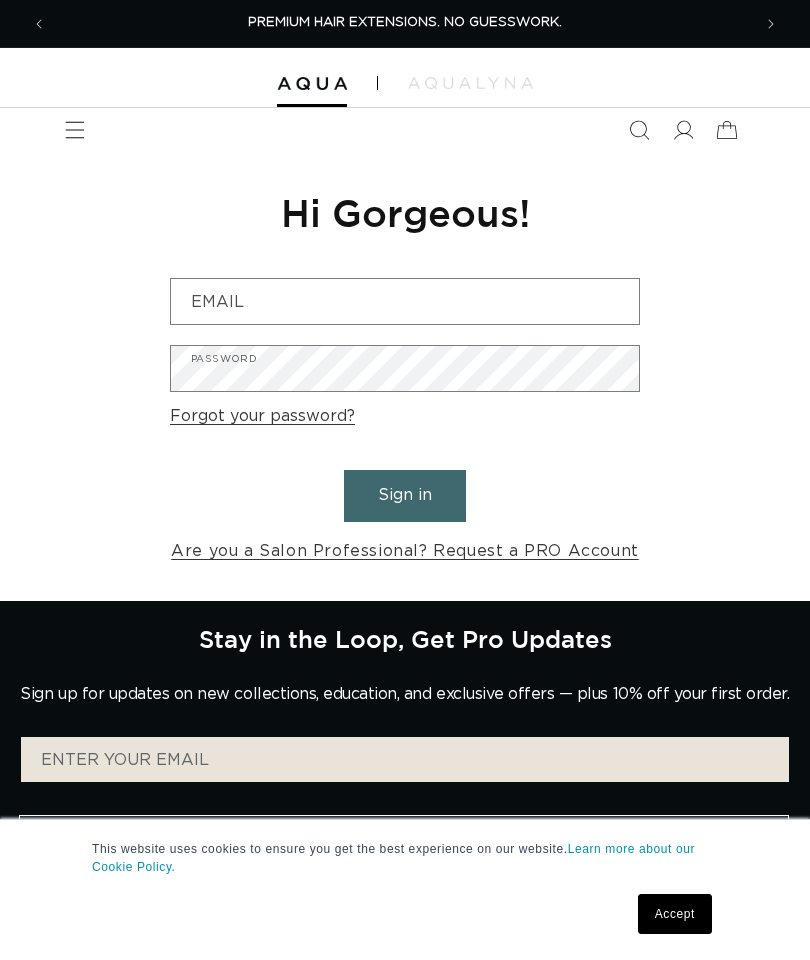 scroll, scrollTop: 0, scrollLeft: 0, axis: both 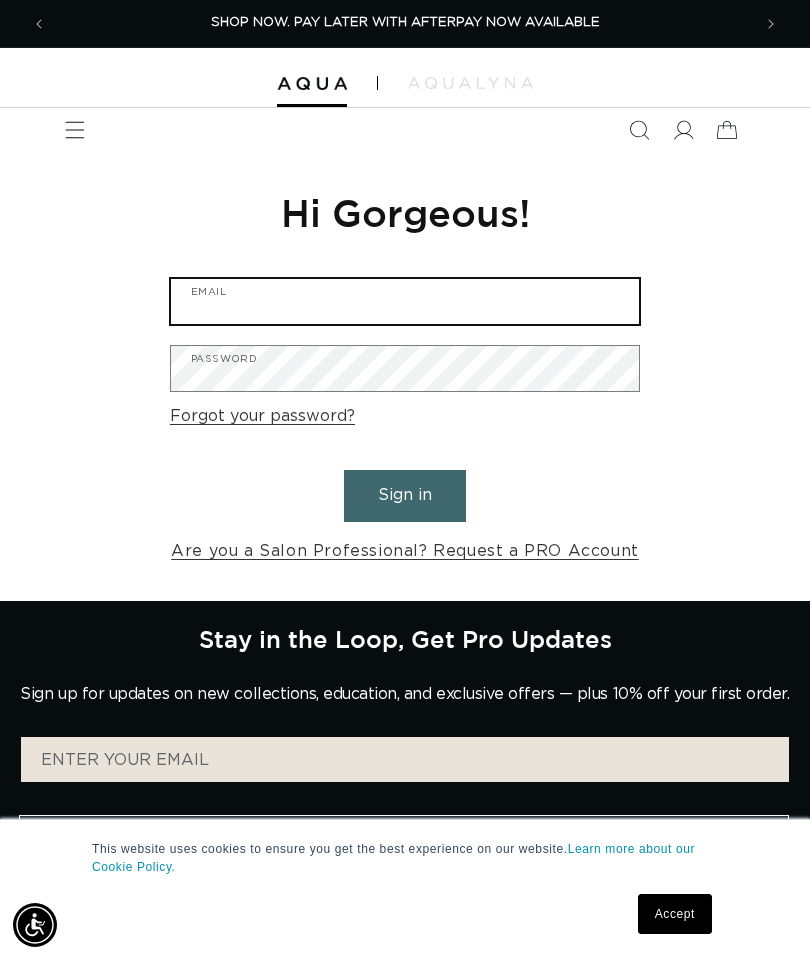 type on "madisonjkarr@gmail.com" 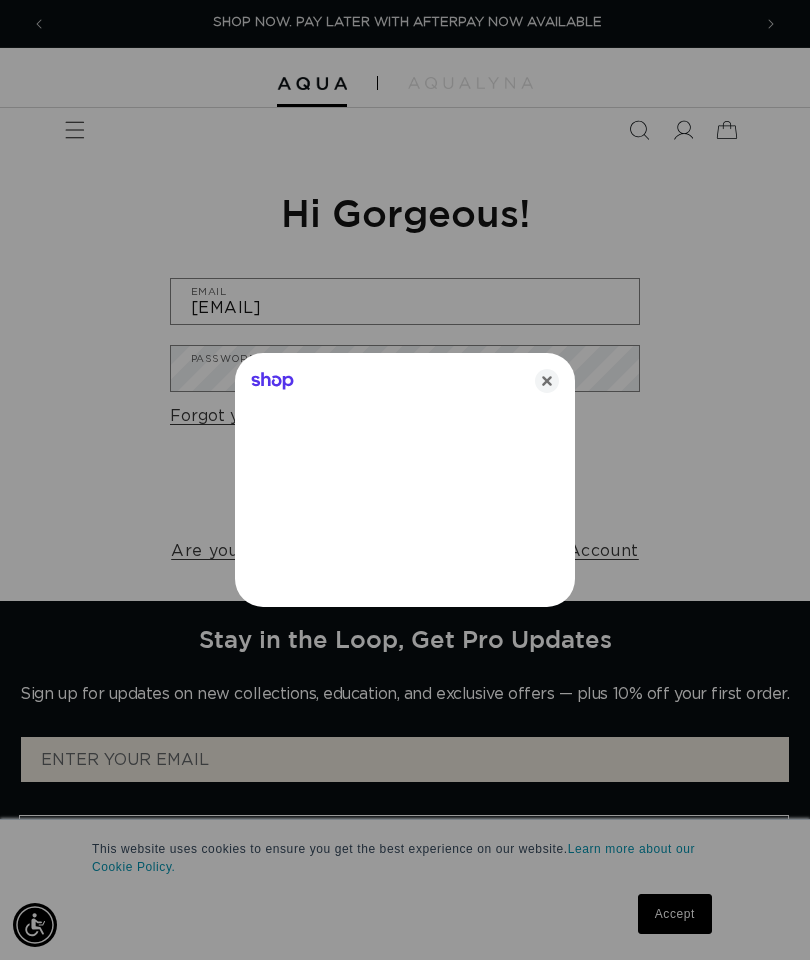 scroll, scrollTop: 0, scrollLeft: 1408, axis: horizontal 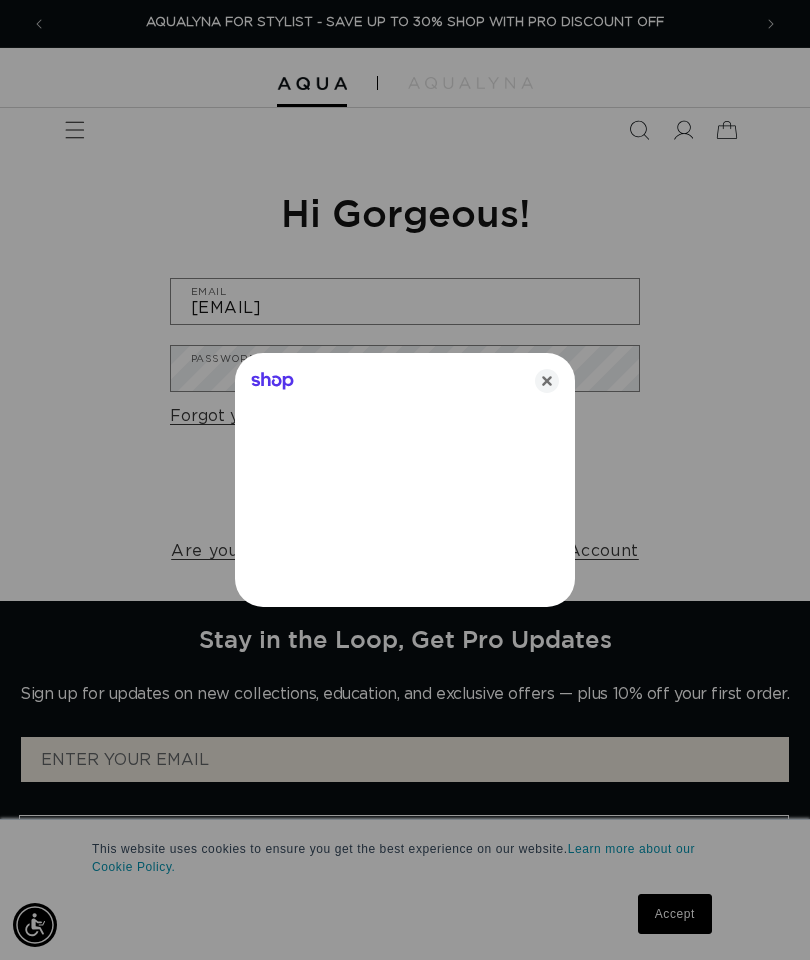 click 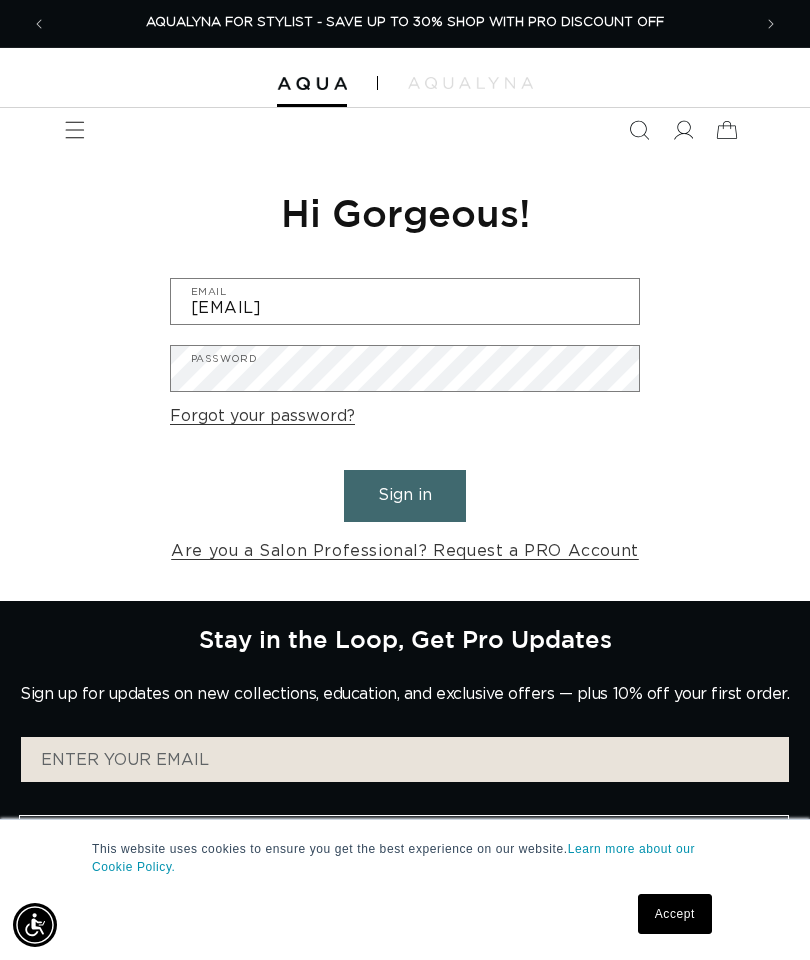 click on "Sign in" at bounding box center (405, 495) 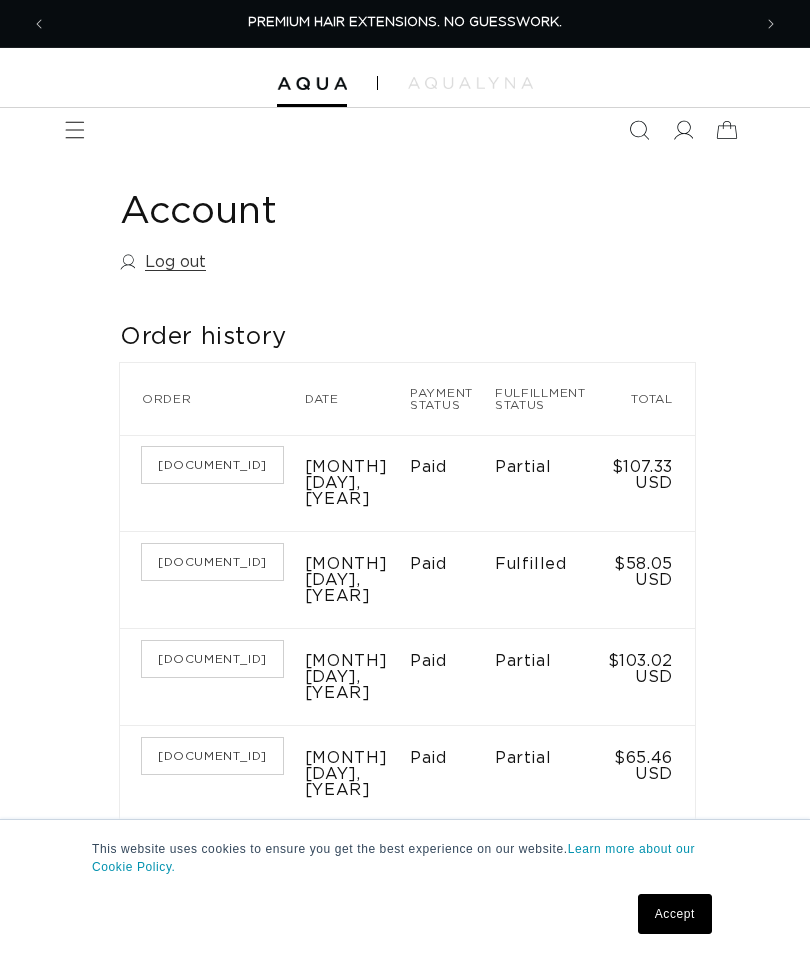 scroll, scrollTop: 0, scrollLeft: 0, axis: both 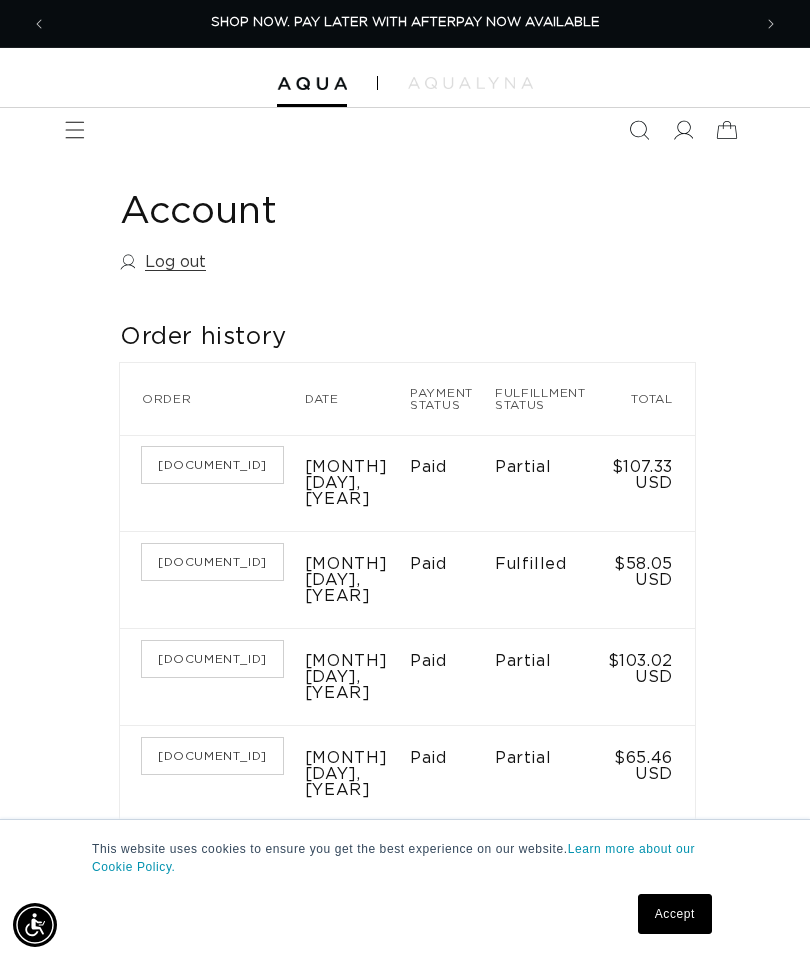 click at bounding box center [75, 130] 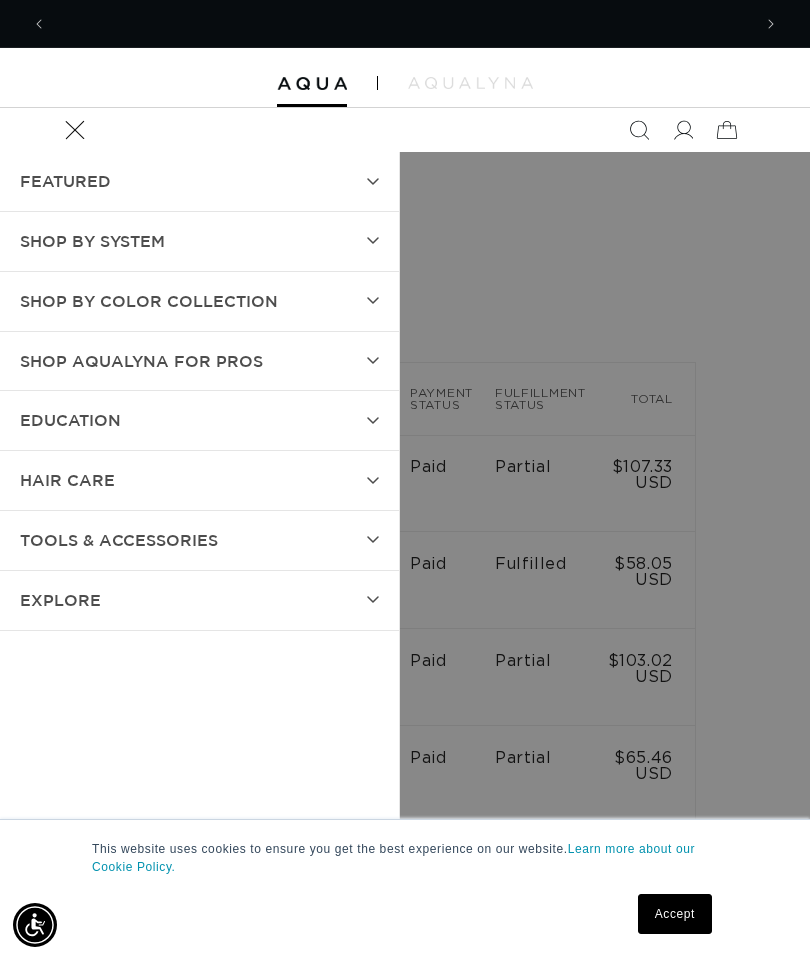 scroll, scrollTop: 0, scrollLeft: 0, axis: both 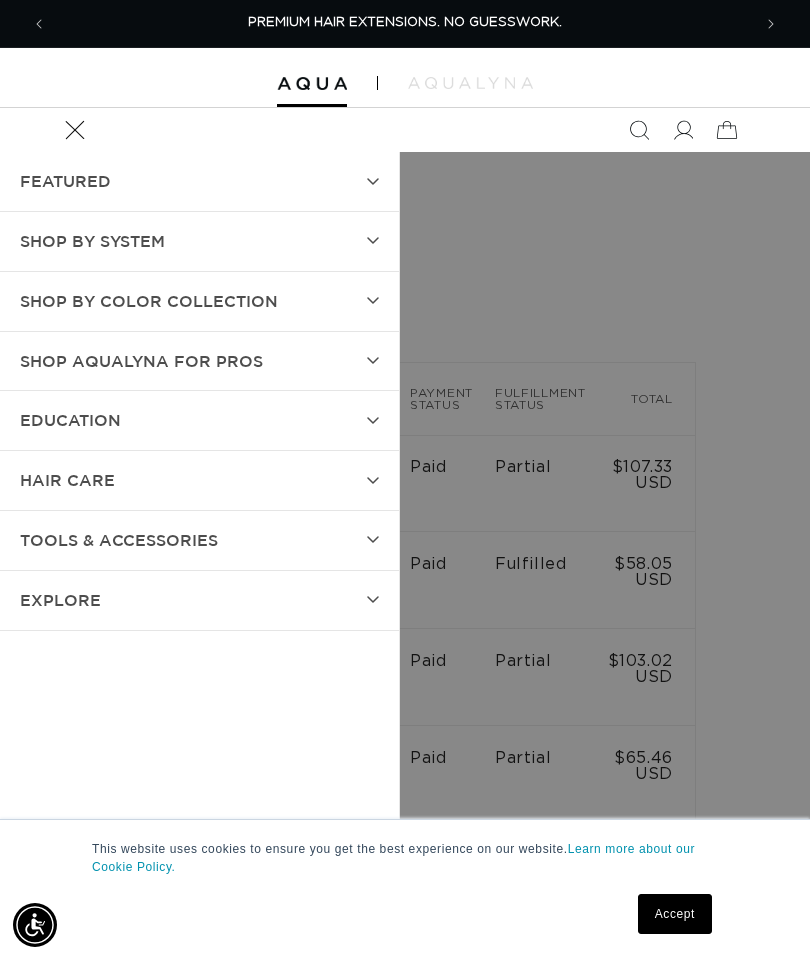 click on "Shop by Color Collection" at bounding box center (199, 301) 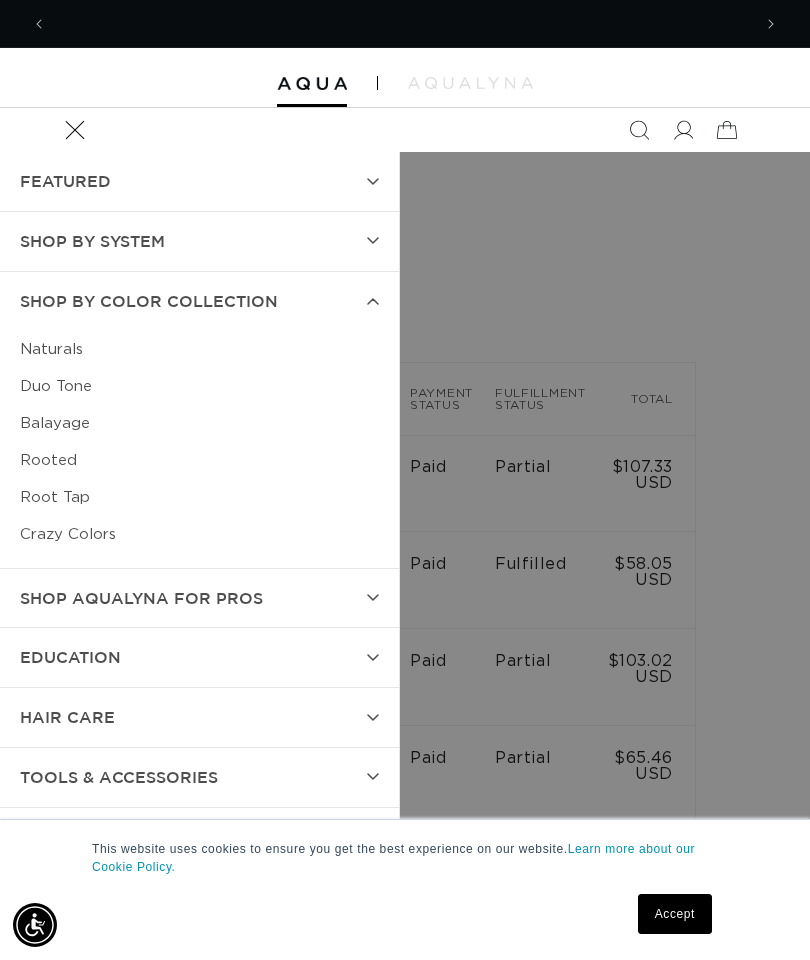 click on "Shop by Color Collection" at bounding box center [199, 301] 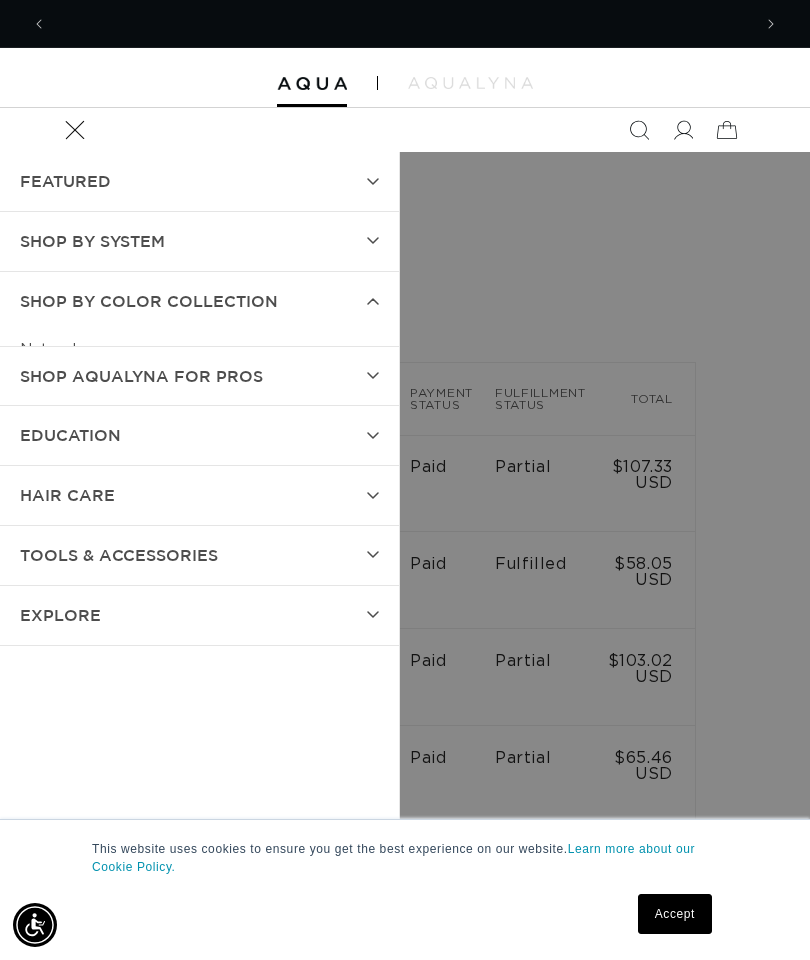 scroll, scrollTop: 0, scrollLeft: 704, axis: horizontal 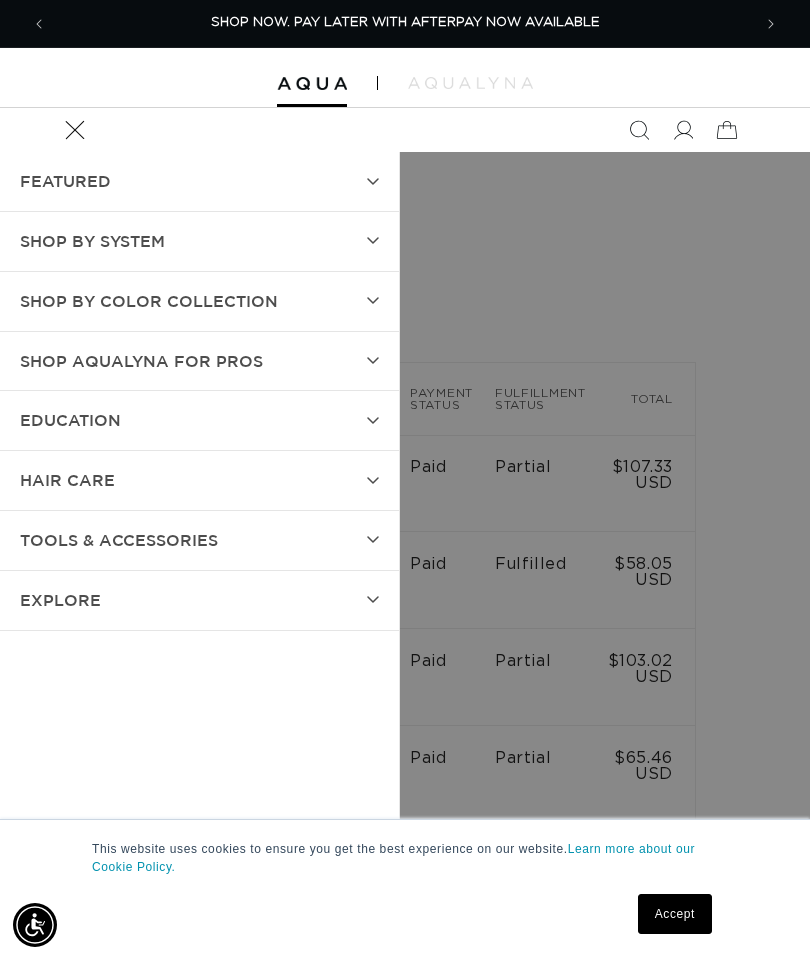 click on "Shop AquaLyna for Pros" at bounding box center [199, 361] 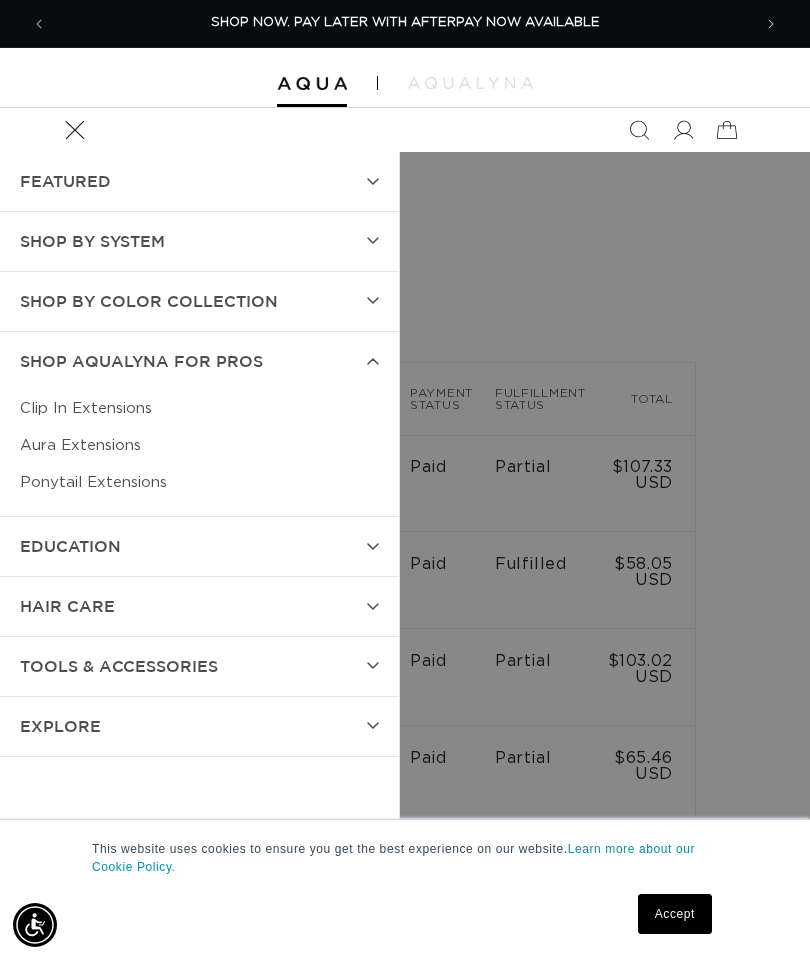 click on "Shop AquaLyna for Pros" at bounding box center [199, 361] 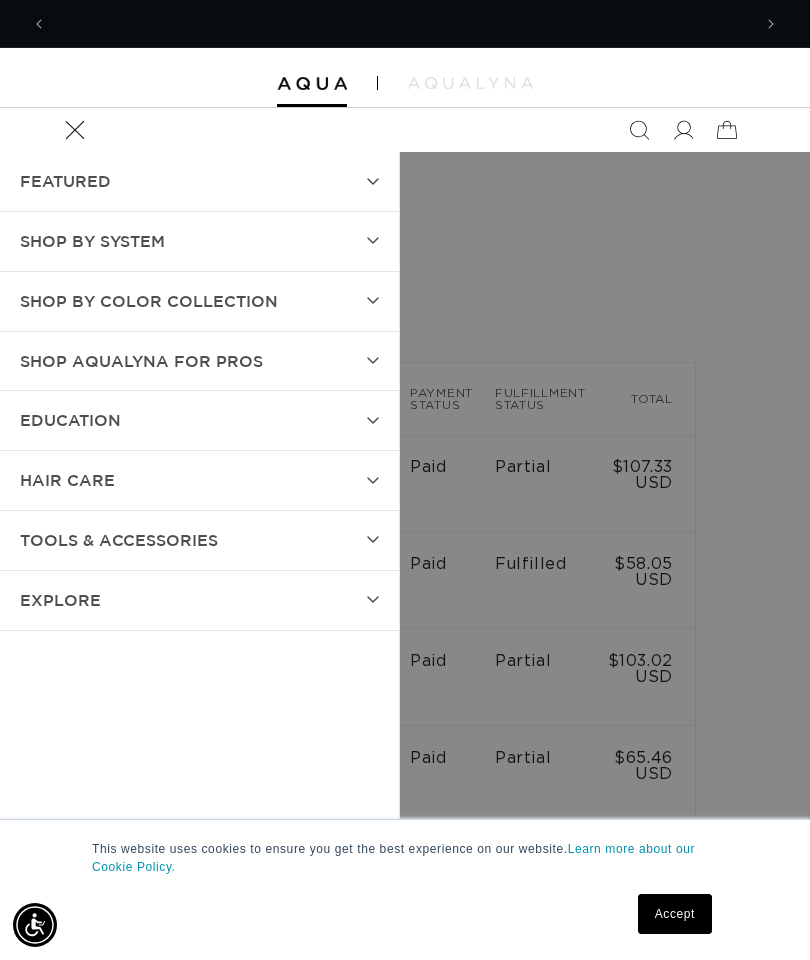 scroll, scrollTop: 0, scrollLeft: 1408, axis: horizontal 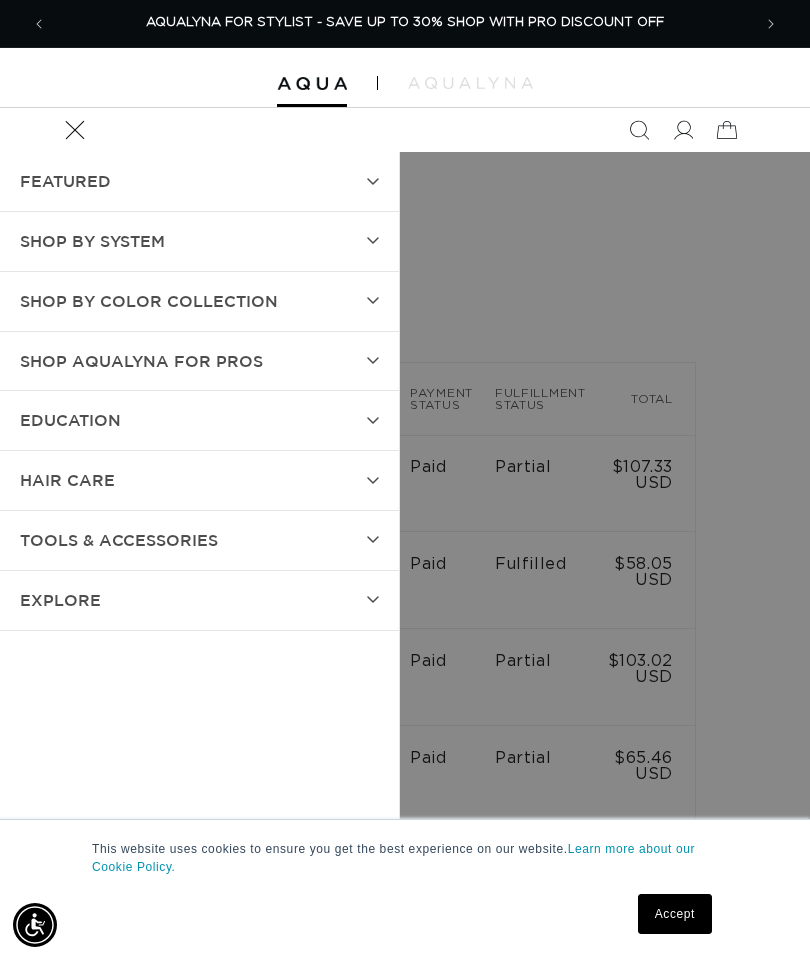 click on "SHOP BY SYSTEM" at bounding box center (199, 241) 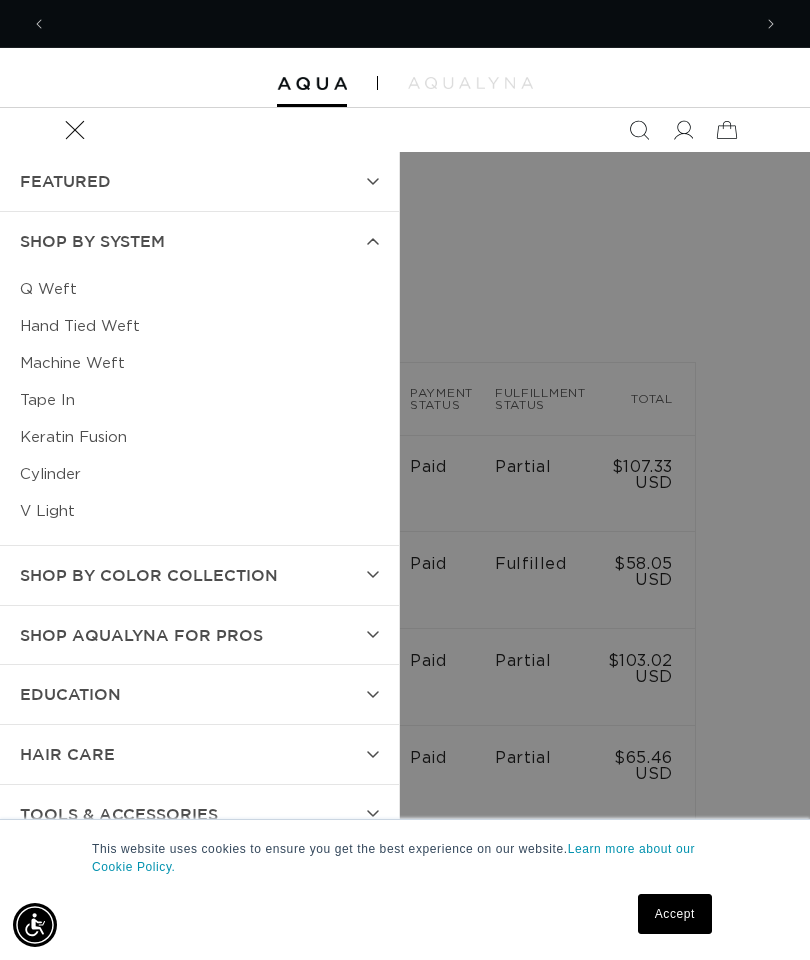 scroll, scrollTop: 0, scrollLeft: 0, axis: both 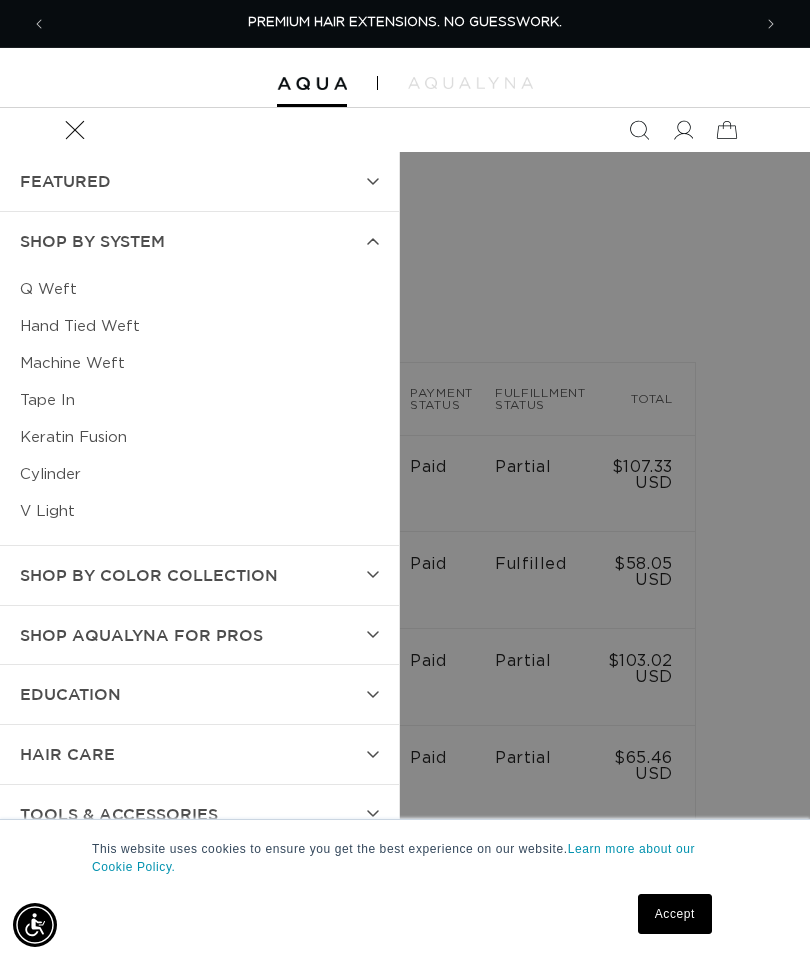 click on "Machine Weft" at bounding box center [199, 363] 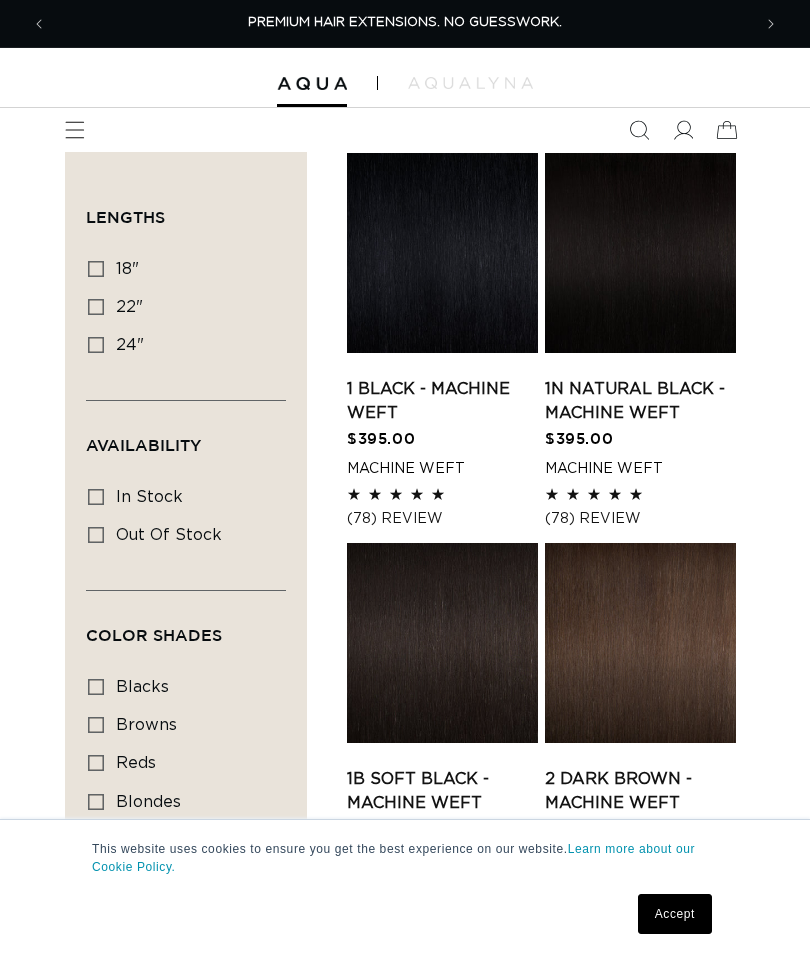 scroll, scrollTop: 0, scrollLeft: 0, axis: both 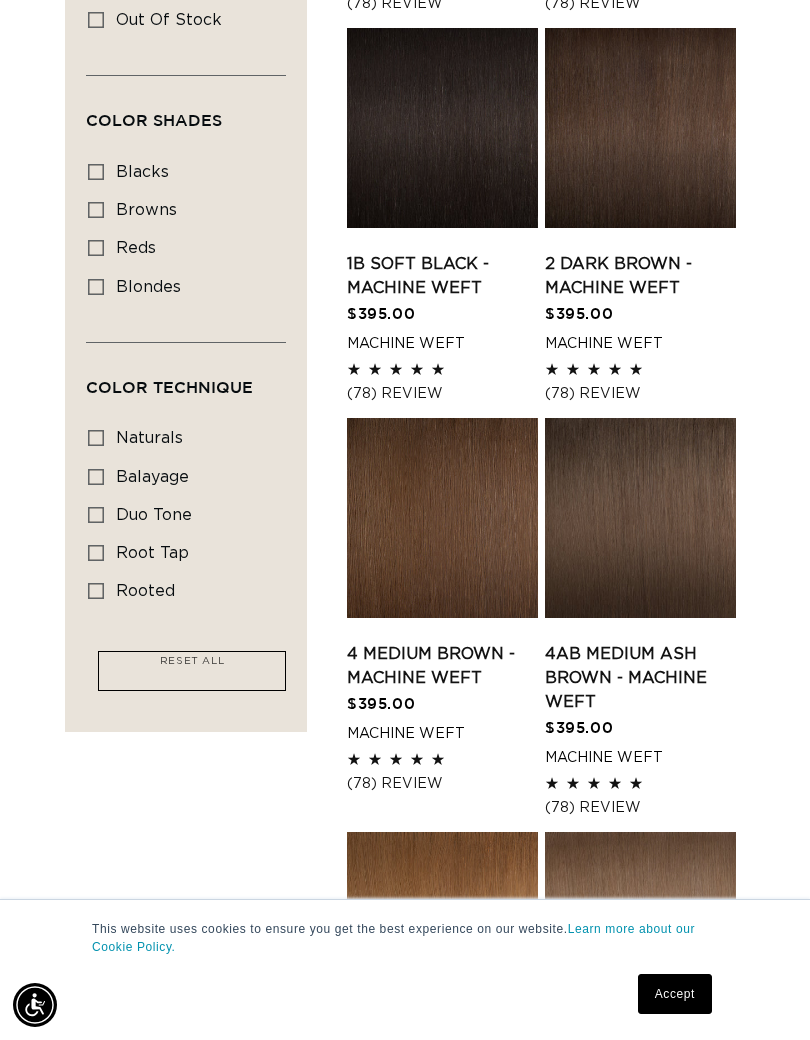 click on "4AB Medium Ash Brown - Machine Weft" at bounding box center (640, 678) 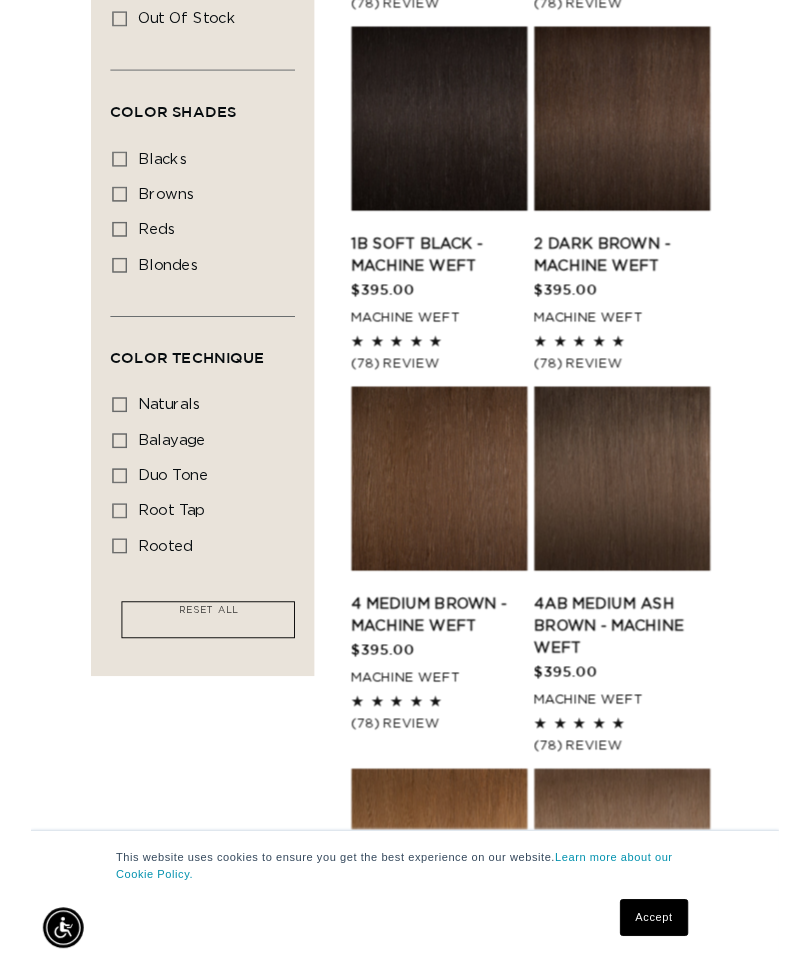 scroll, scrollTop: 595, scrollLeft: 0, axis: vertical 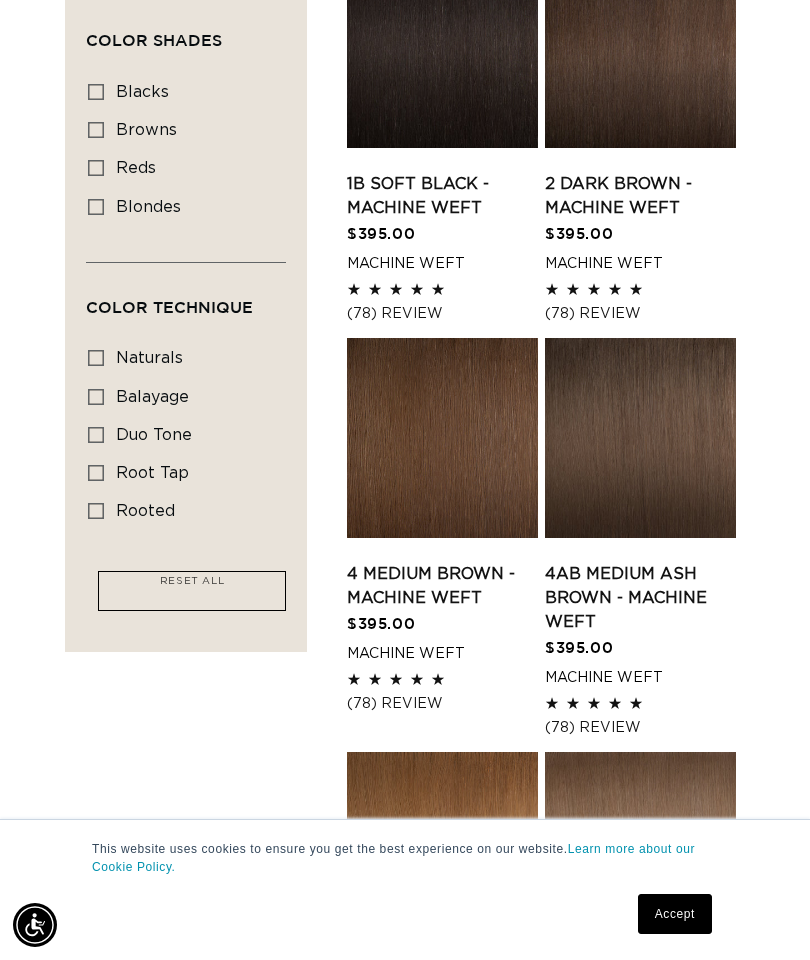 click on "root tap
root tap (6 products)" at bounding box center [180, 474] 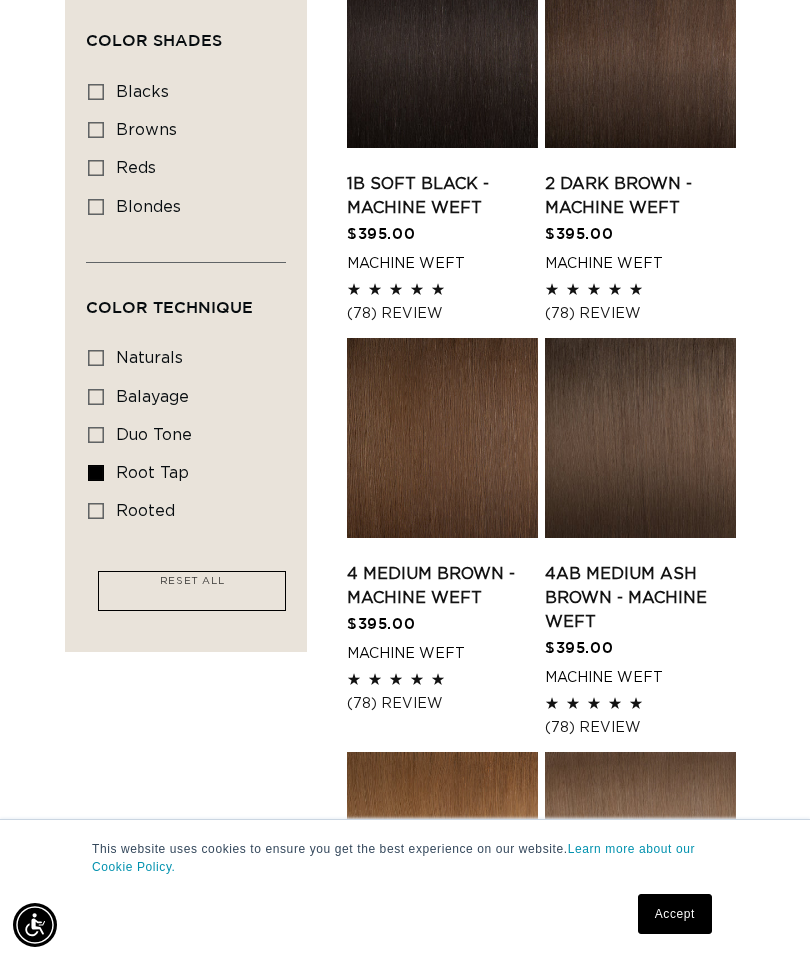 scroll, scrollTop: 0, scrollLeft: 1408, axis: horizontal 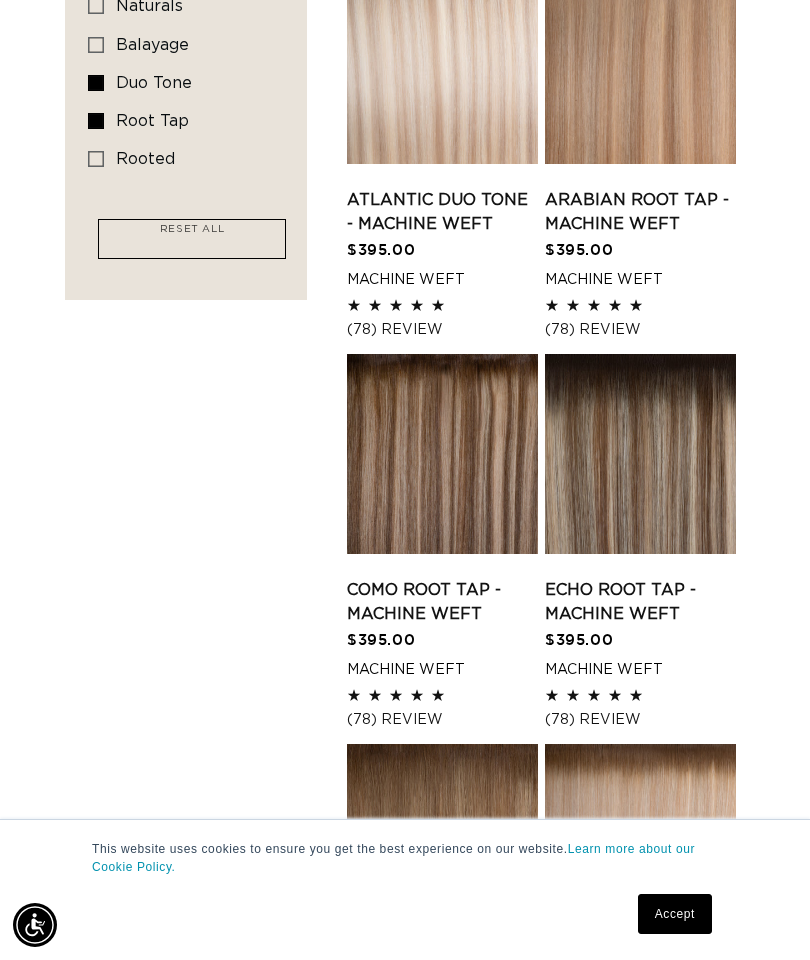 click on "Como Root Tap - Machine Weft" at bounding box center (442, 602) 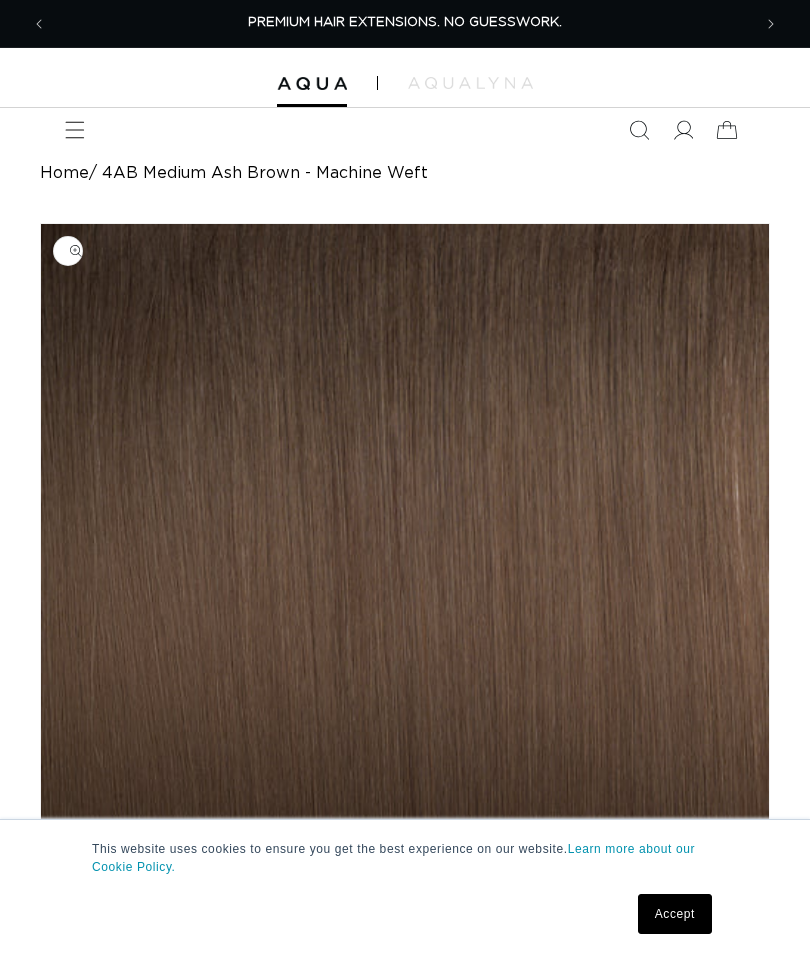 scroll, scrollTop: 0, scrollLeft: 0, axis: both 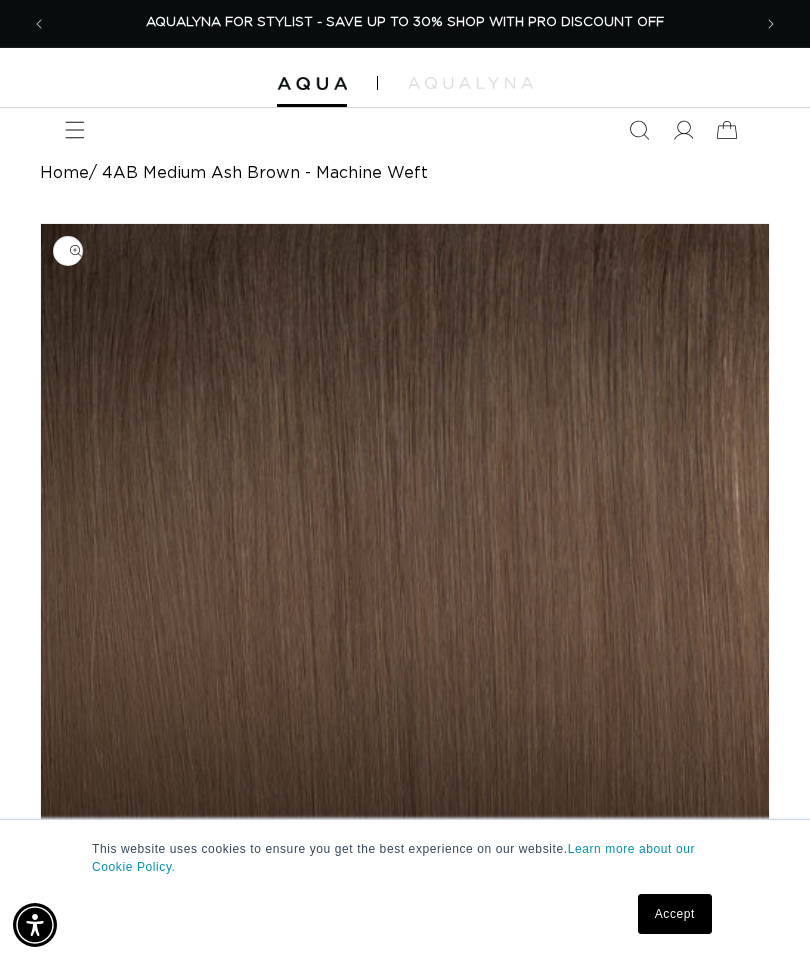 click at bounding box center [39, 24] 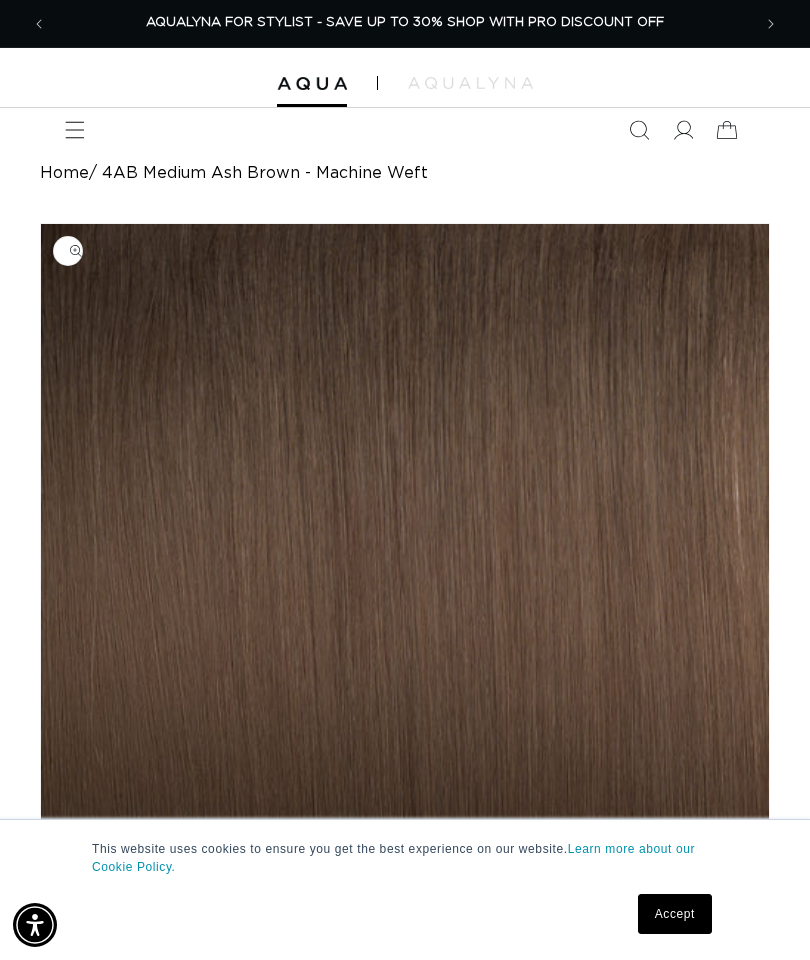 scroll, scrollTop: 0, scrollLeft: 704, axis: horizontal 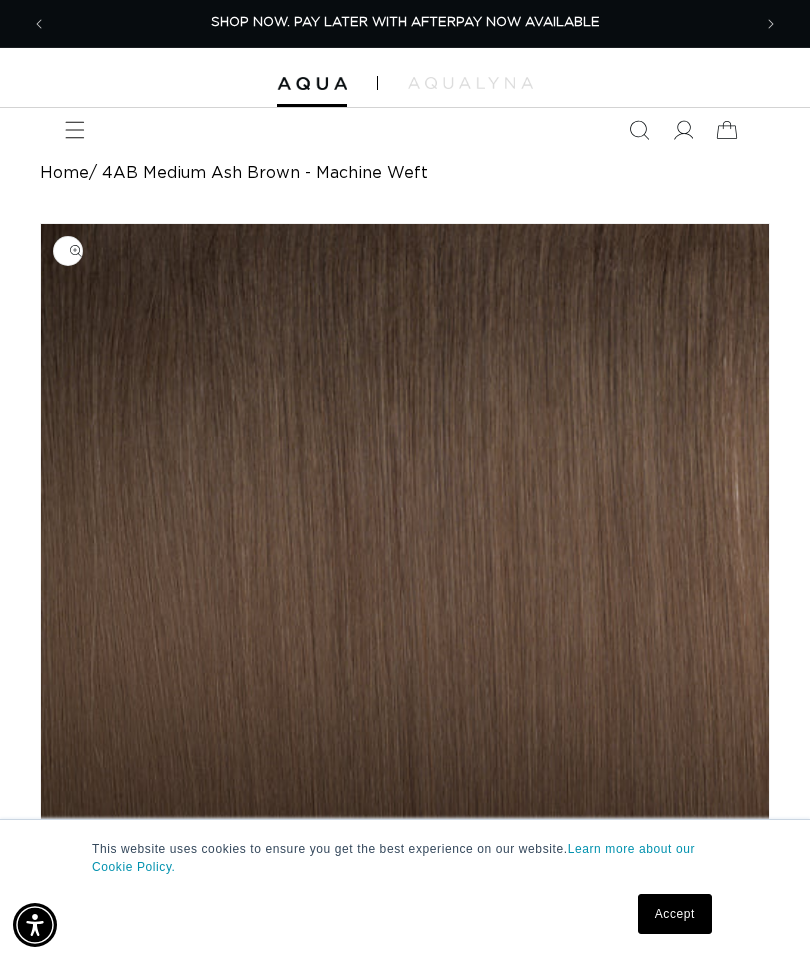 click at bounding box center [39, 24] 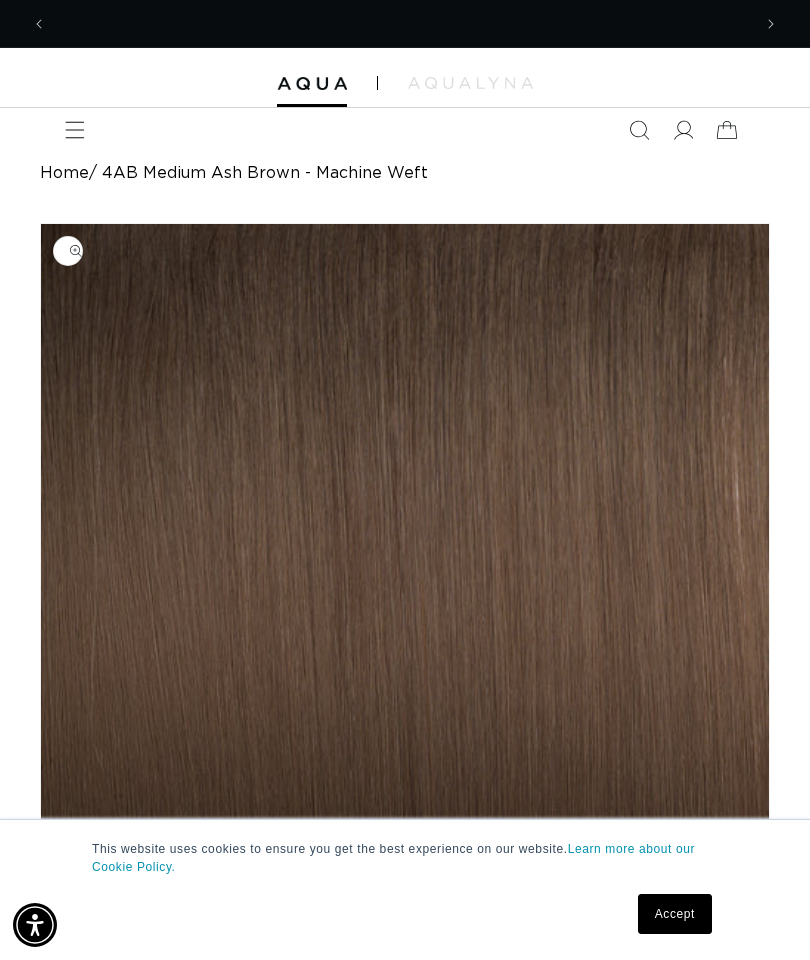 scroll, scrollTop: 0, scrollLeft: 0, axis: both 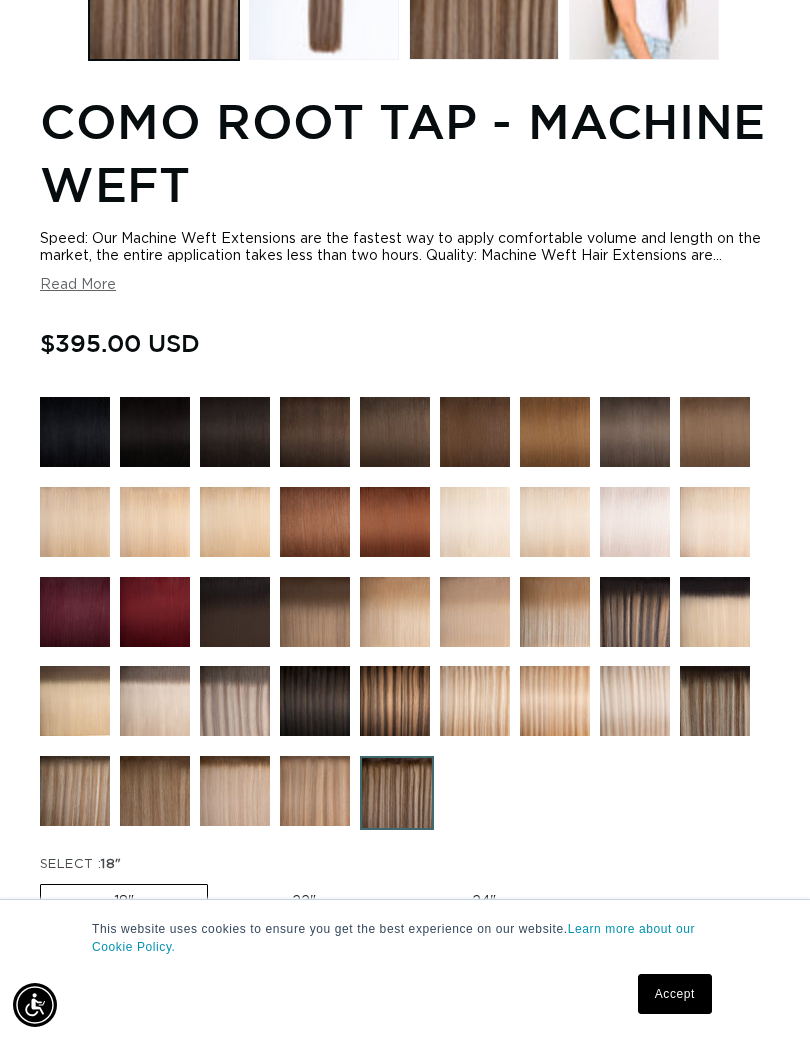 click at bounding box center [635, 612] 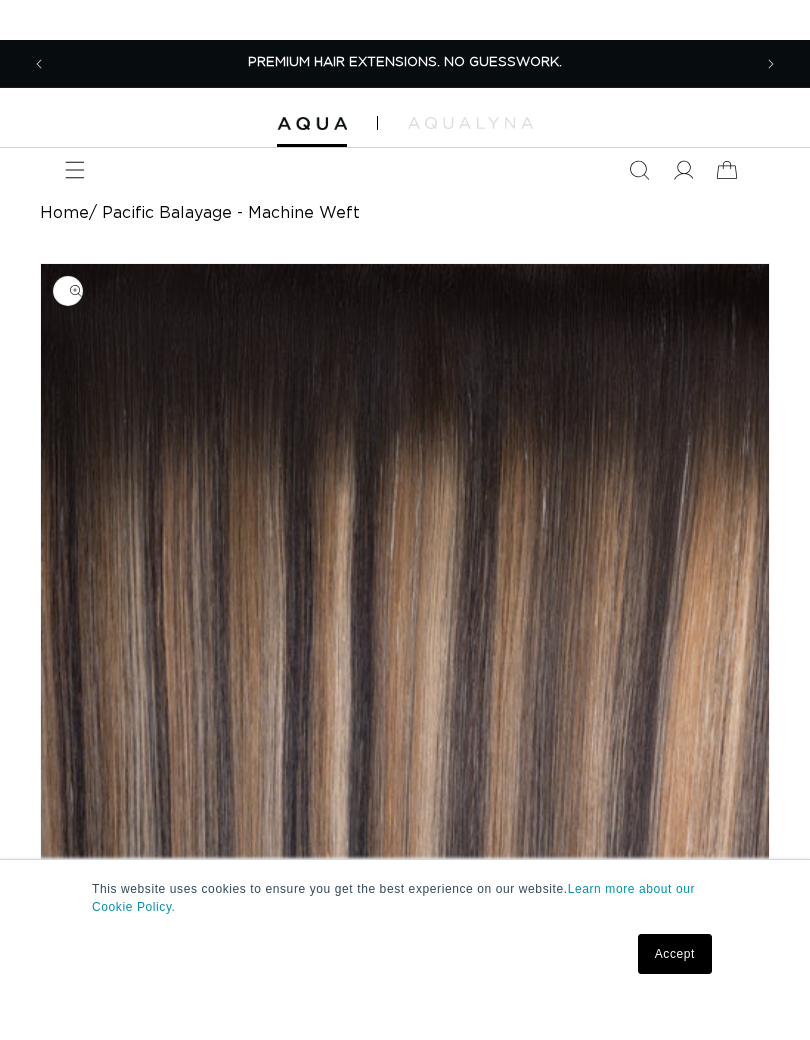 scroll, scrollTop: 917, scrollLeft: 0, axis: vertical 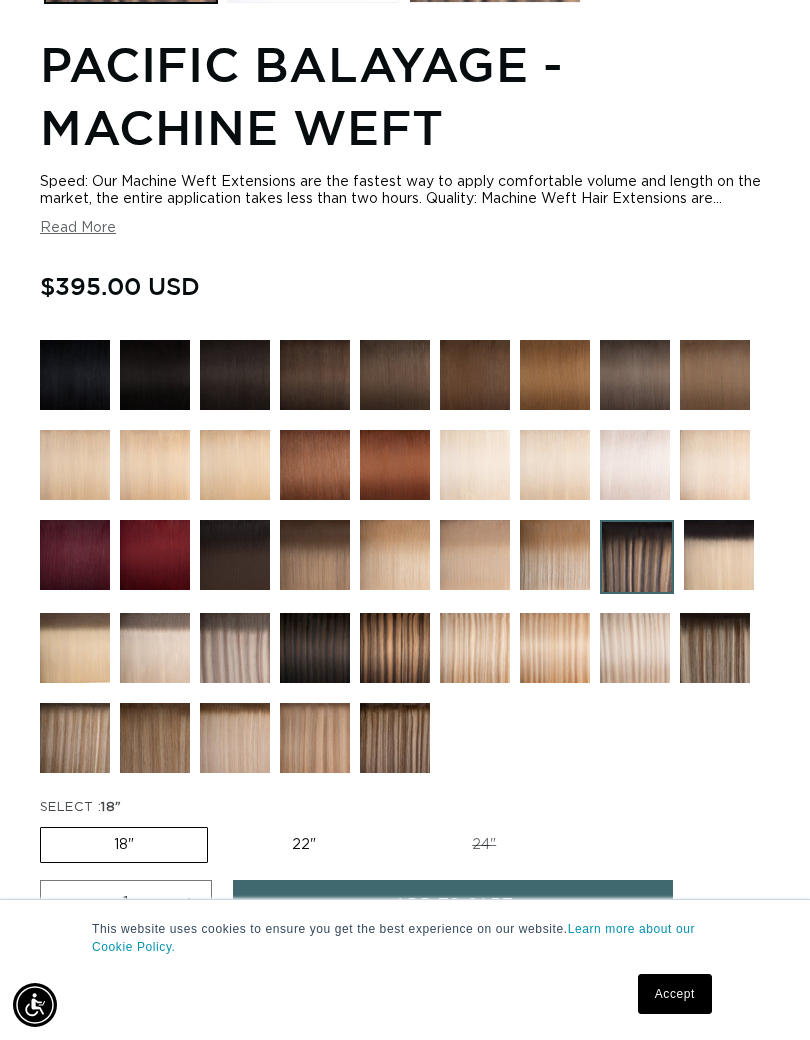 click at bounding box center [315, 648] 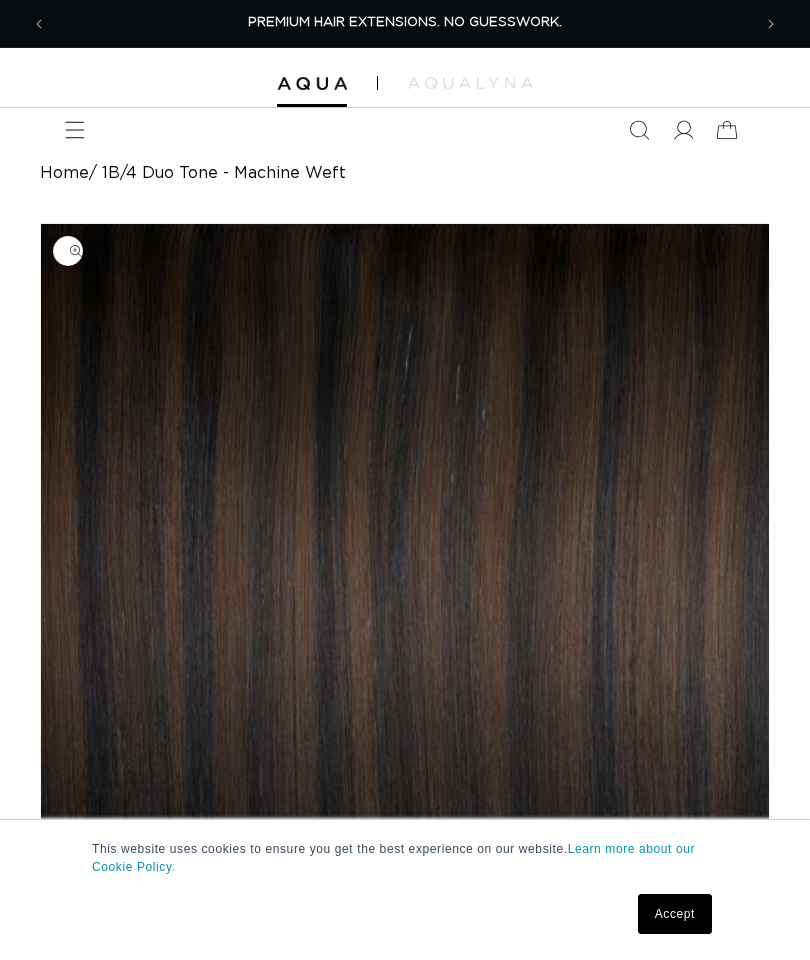scroll, scrollTop: 0, scrollLeft: 0, axis: both 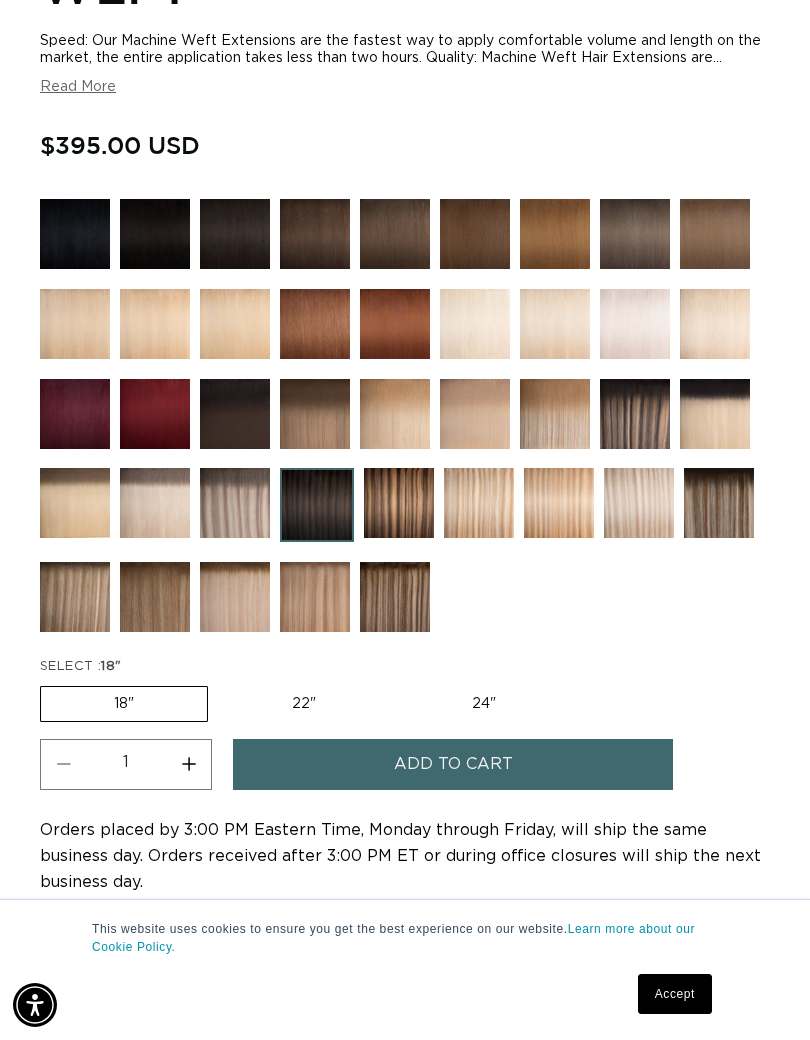 click on "22" Variant sold out or unavailable" at bounding box center [304, 704] 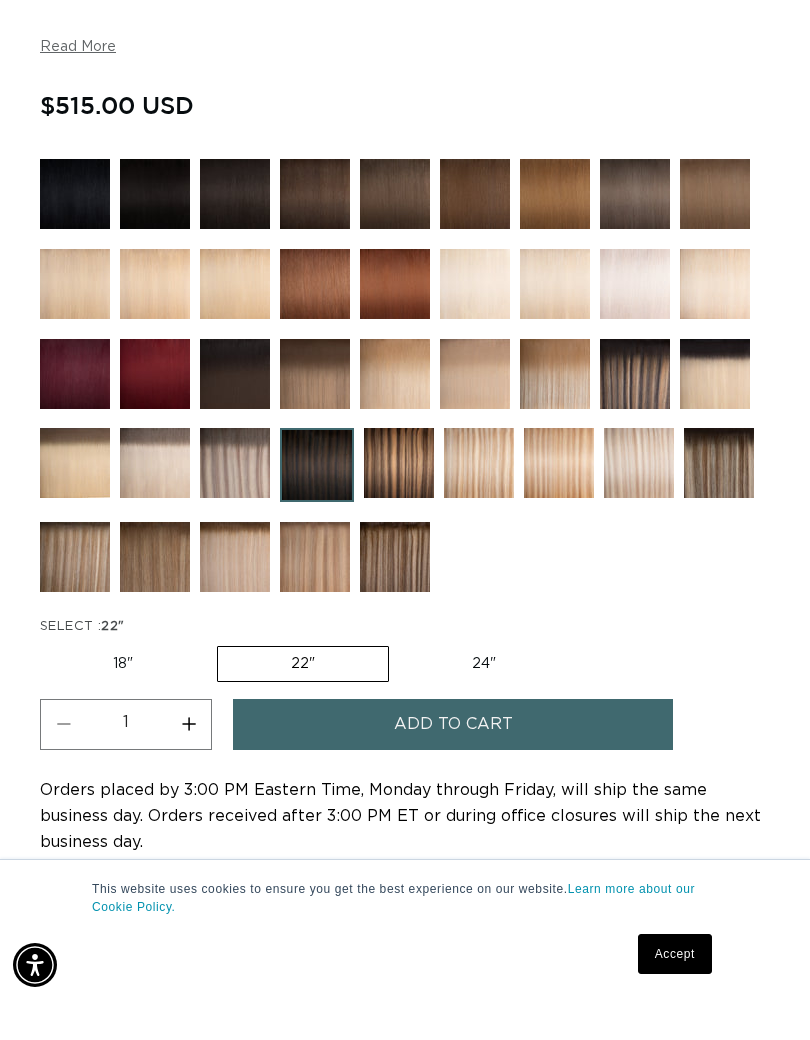 scroll, scrollTop: 1502, scrollLeft: 0, axis: vertical 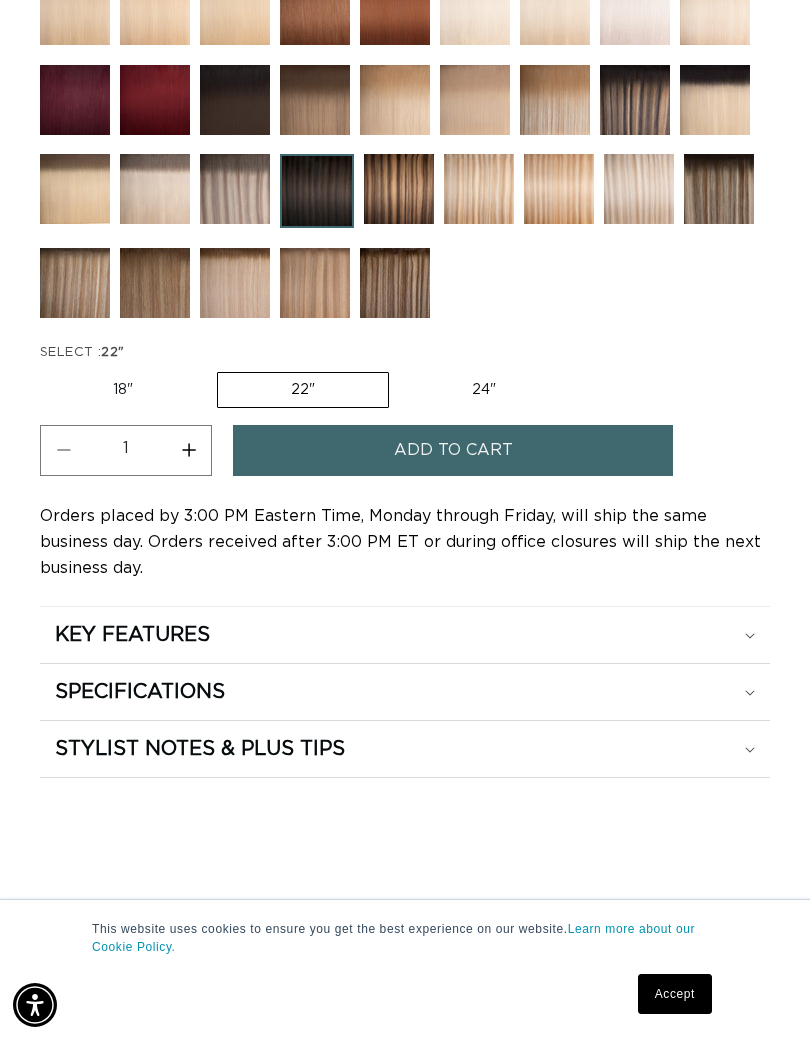 click 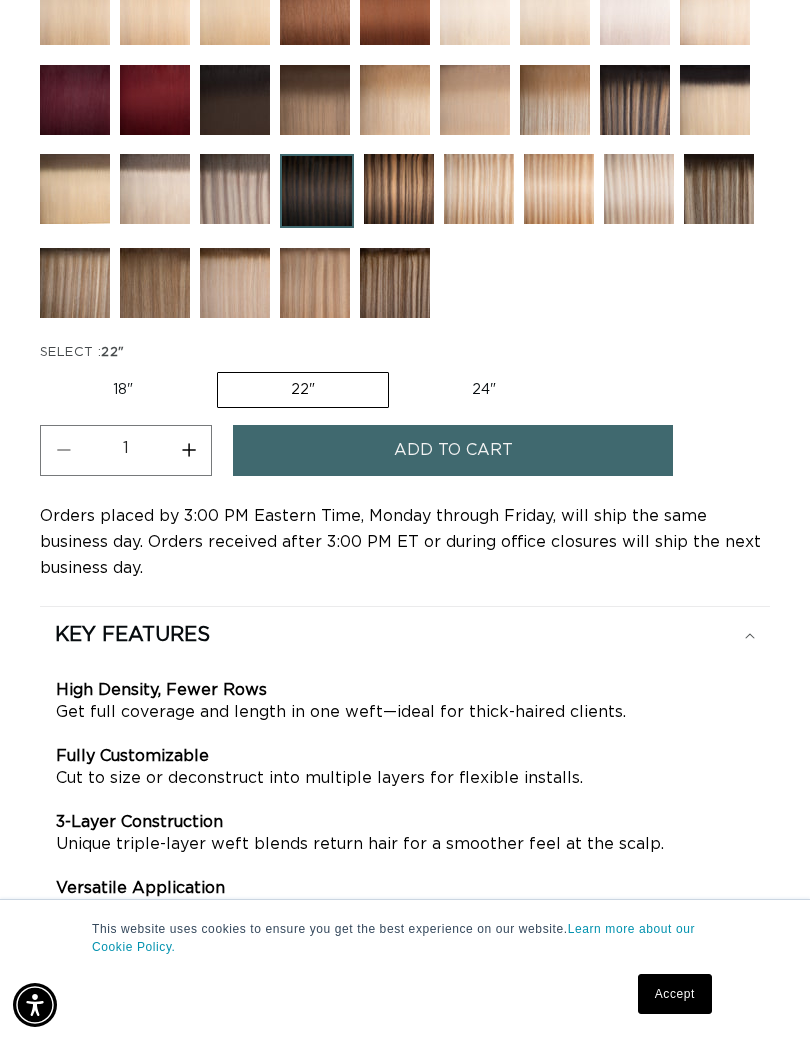 scroll, scrollTop: 0, scrollLeft: 1408, axis: horizontal 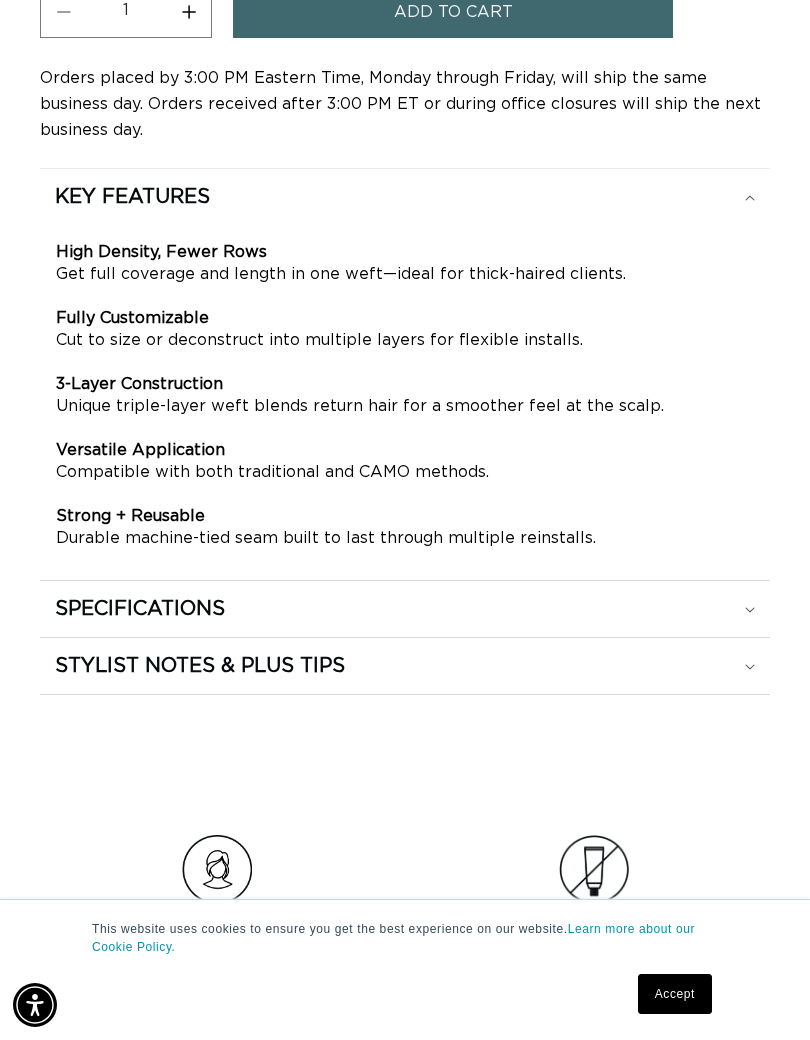 click on "SPECIFICATIONS" at bounding box center [405, 197] 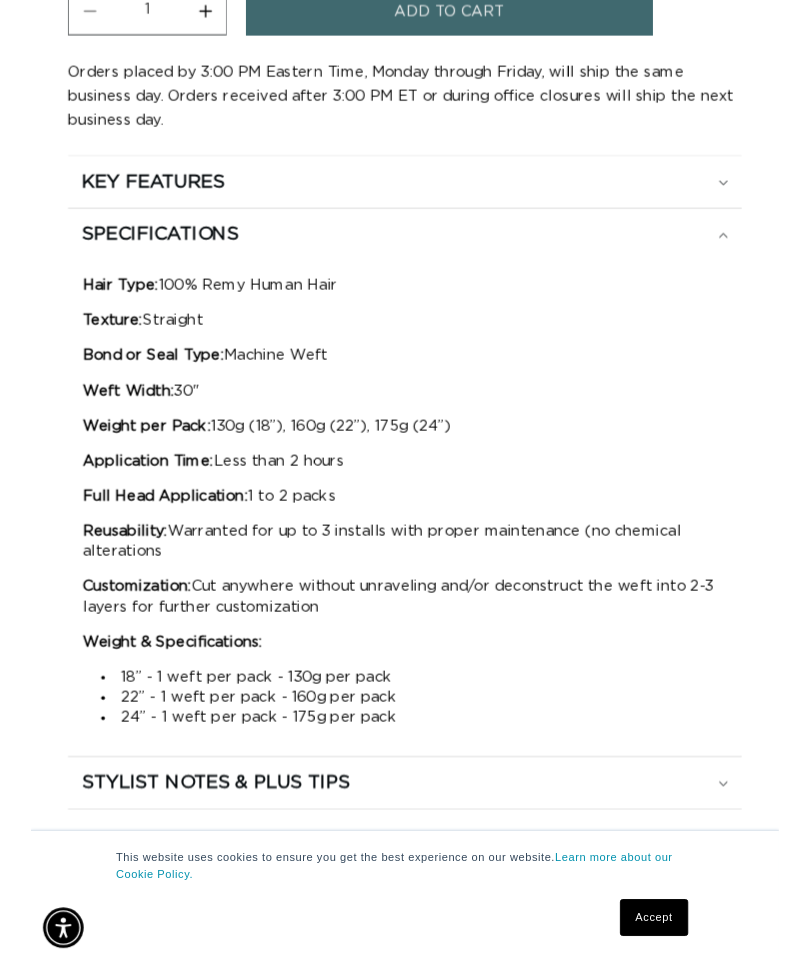 scroll, scrollTop: 1487, scrollLeft: 0, axis: vertical 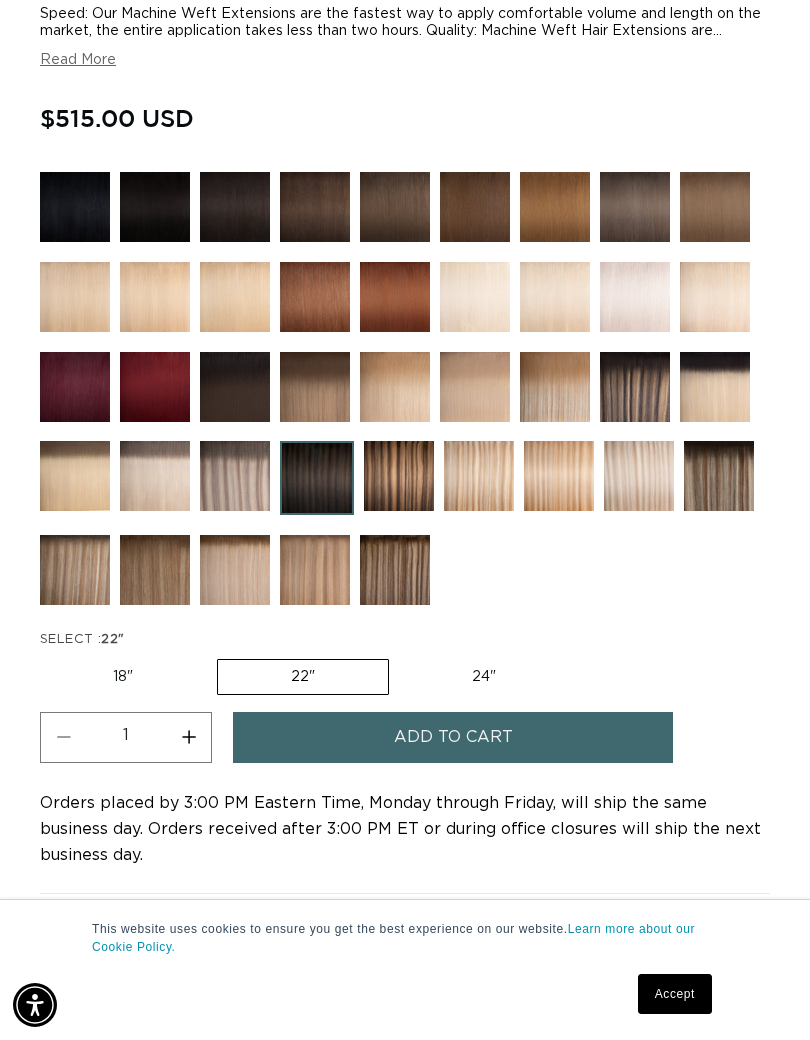 click on "Add to cart" at bounding box center [453, 737] 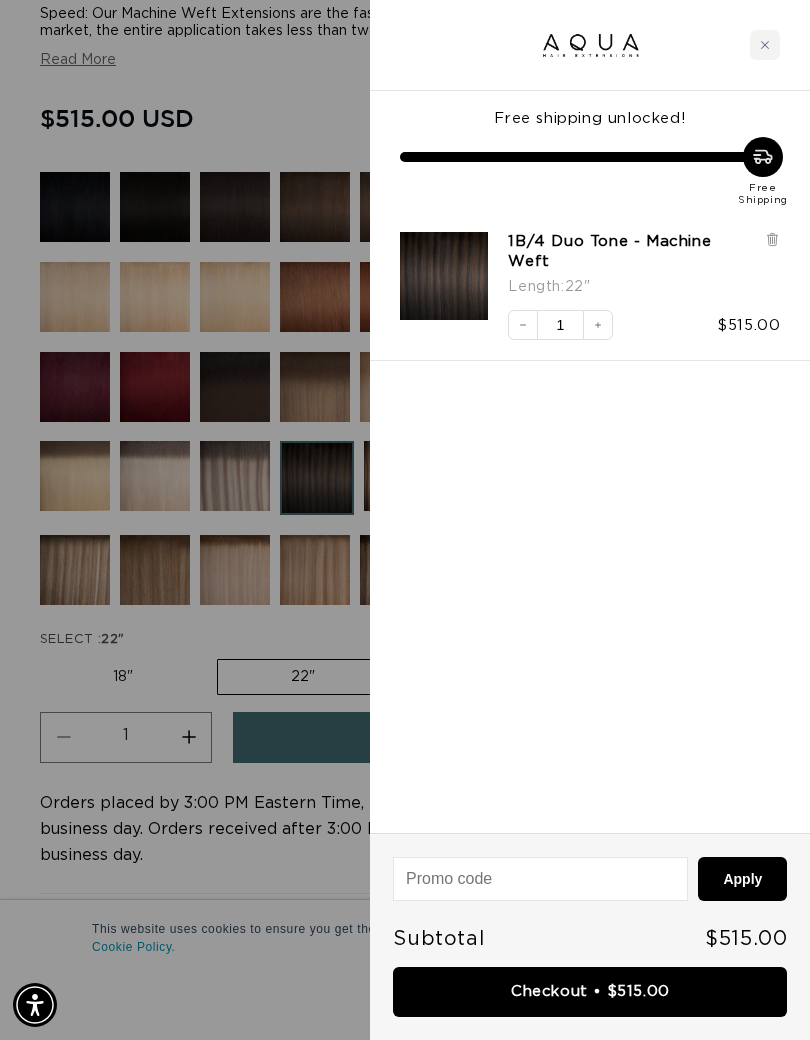 scroll, scrollTop: 0, scrollLeft: 0, axis: both 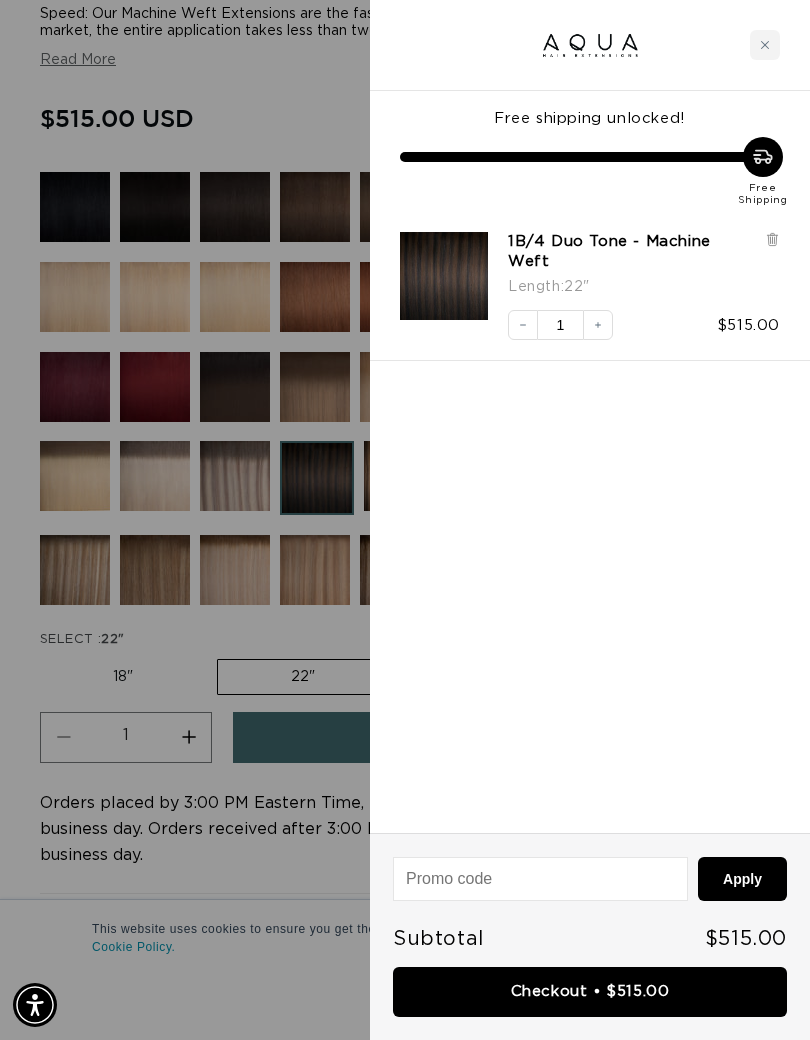 click on "Checkout • $515.00" at bounding box center [590, 992] 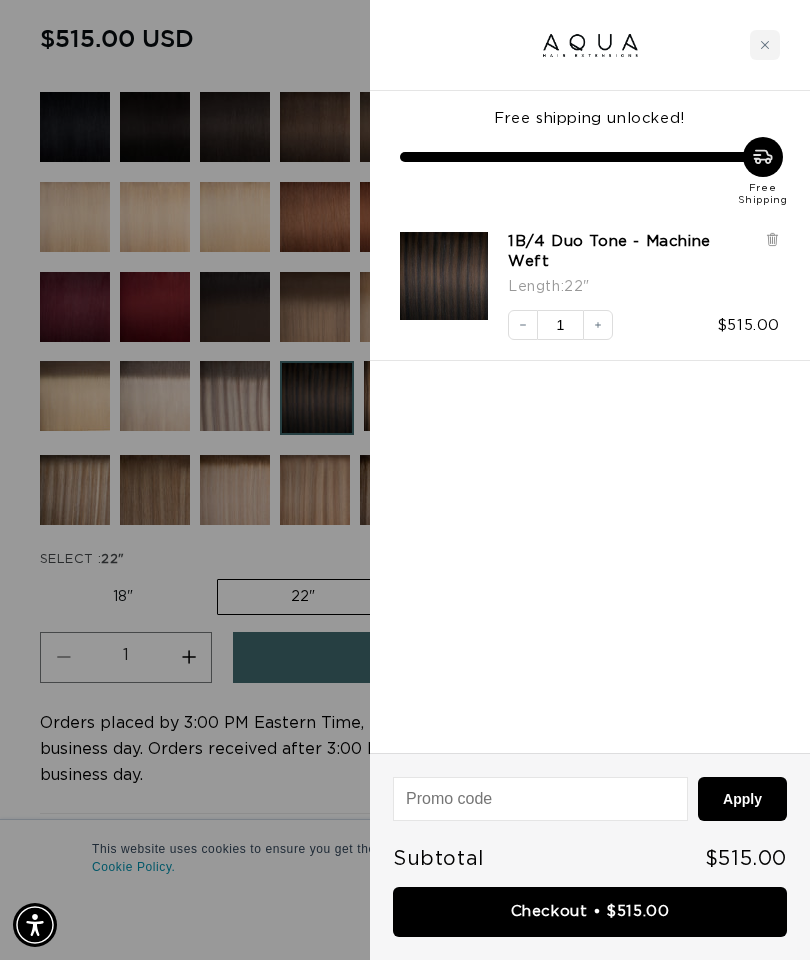 scroll, scrollTop: 0, scrollLeft: 1408, axis: horizontal 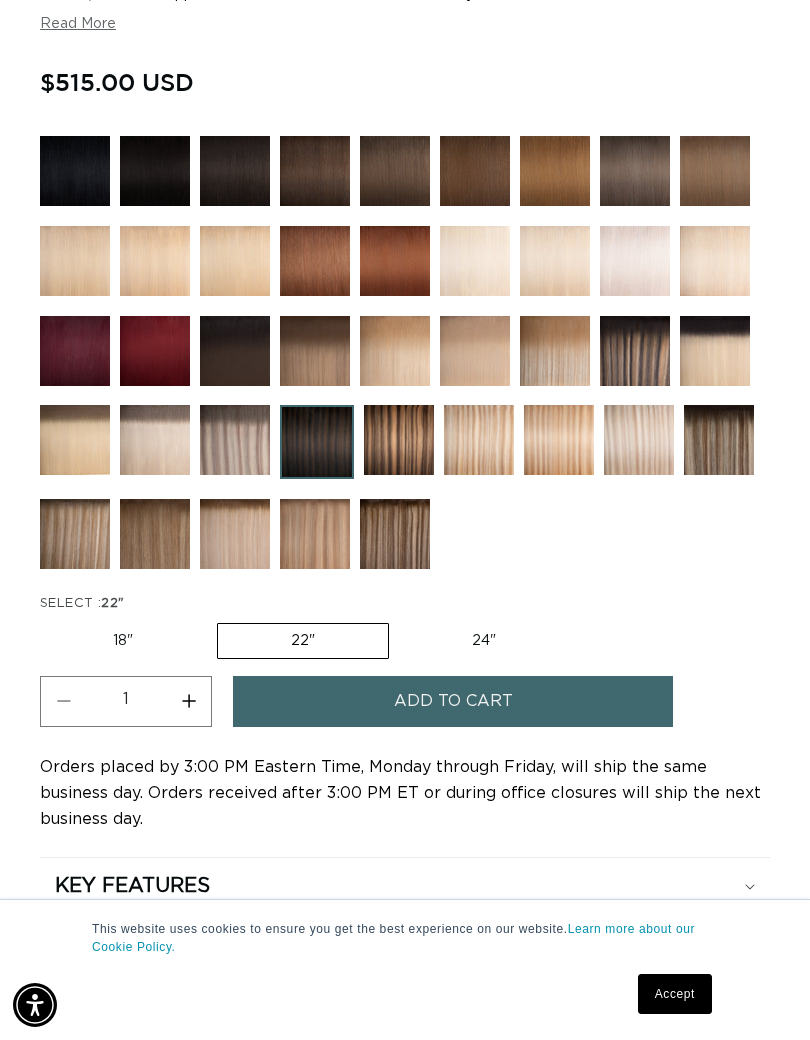 click at bounding box center [635, 351] 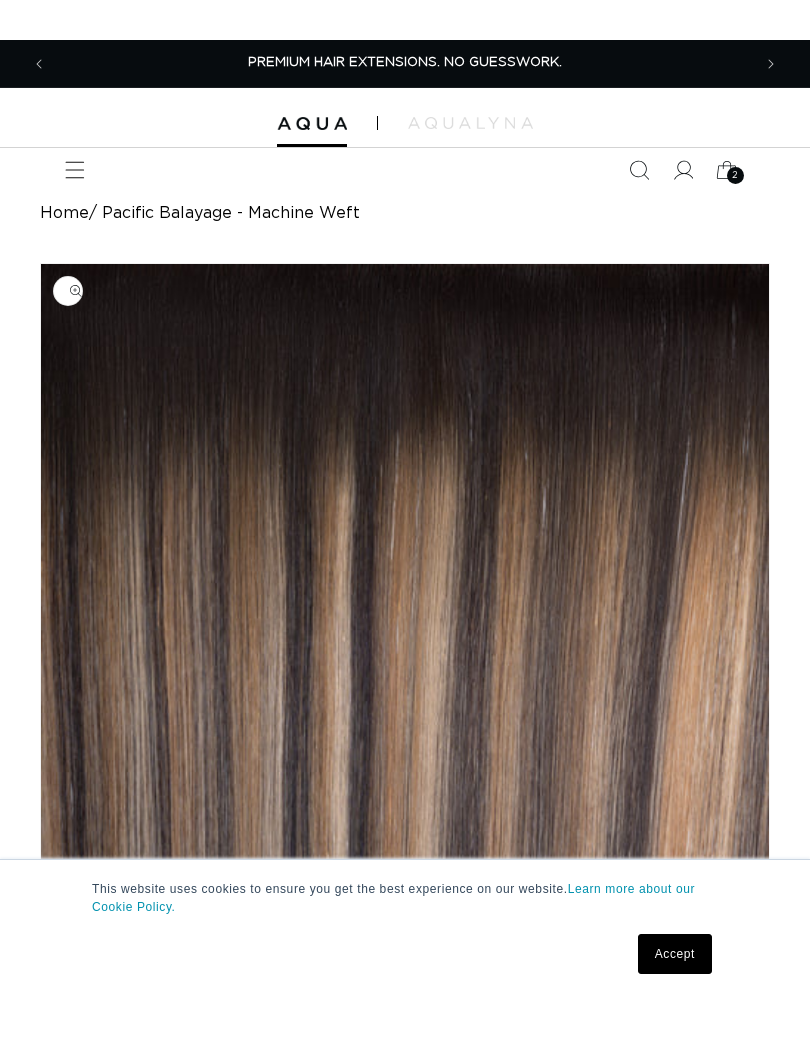 scroll, scrollTop: 174, scrollLeft: 0, axis: vertical 